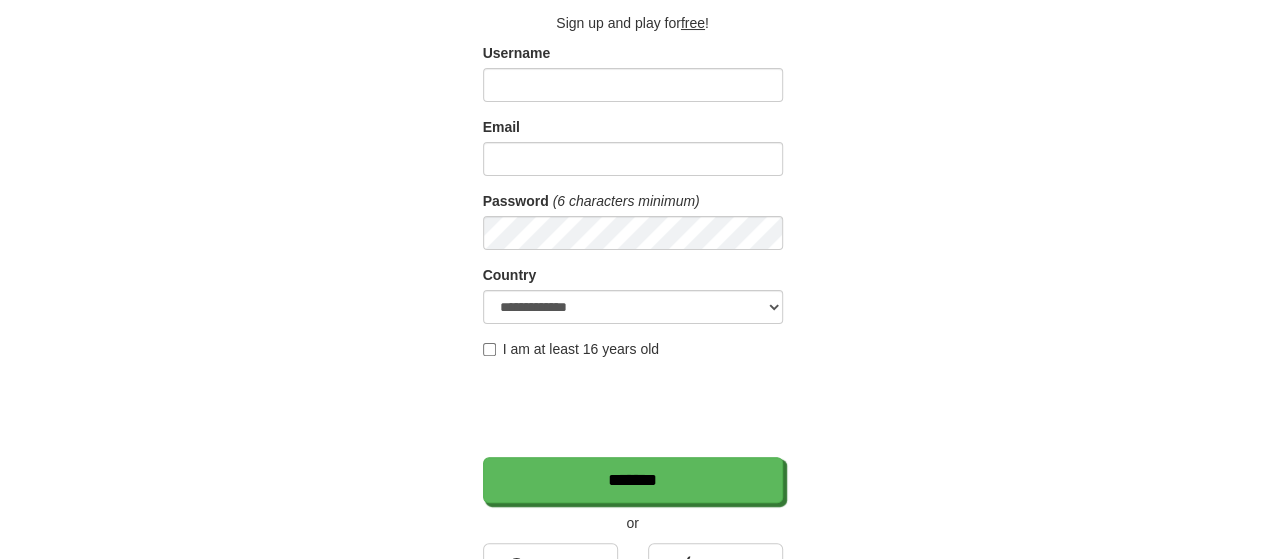 scroll, scrollTop: 48, scrollLeft: 0, axis: vertical 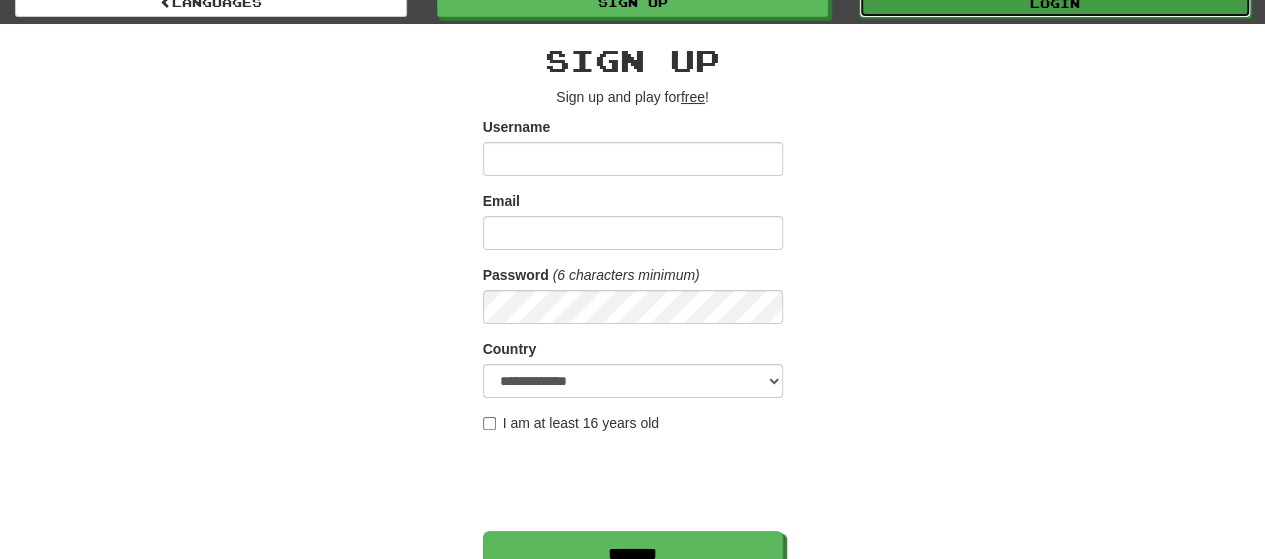 click on "Login" at bounding box center [1055, 3] 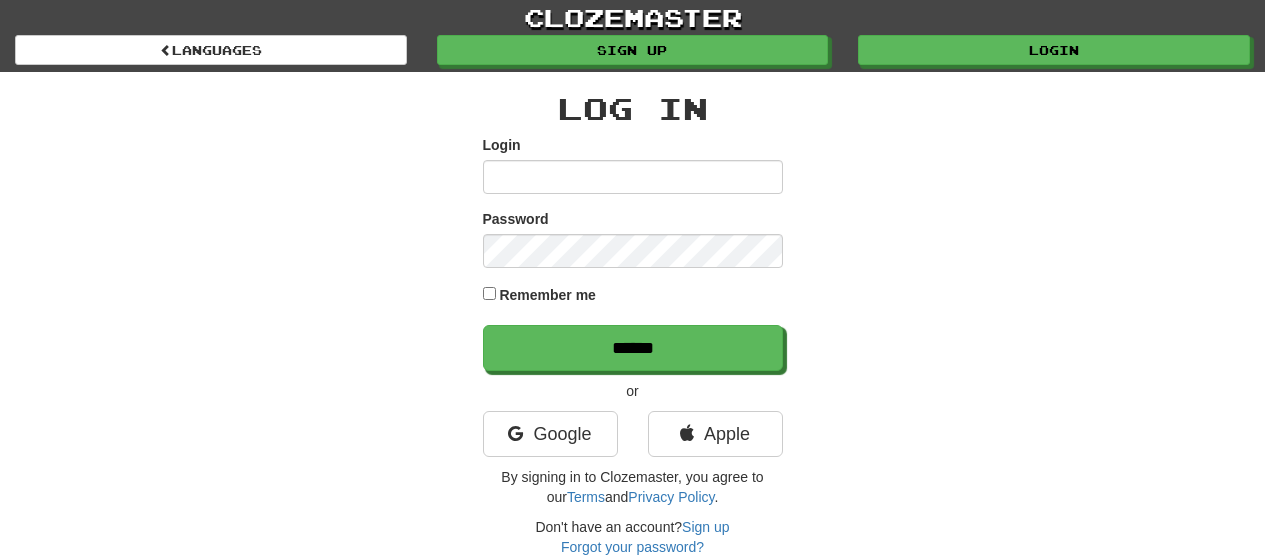 scroll, scrollTop: 0, scrollLeft: 0, axis: both 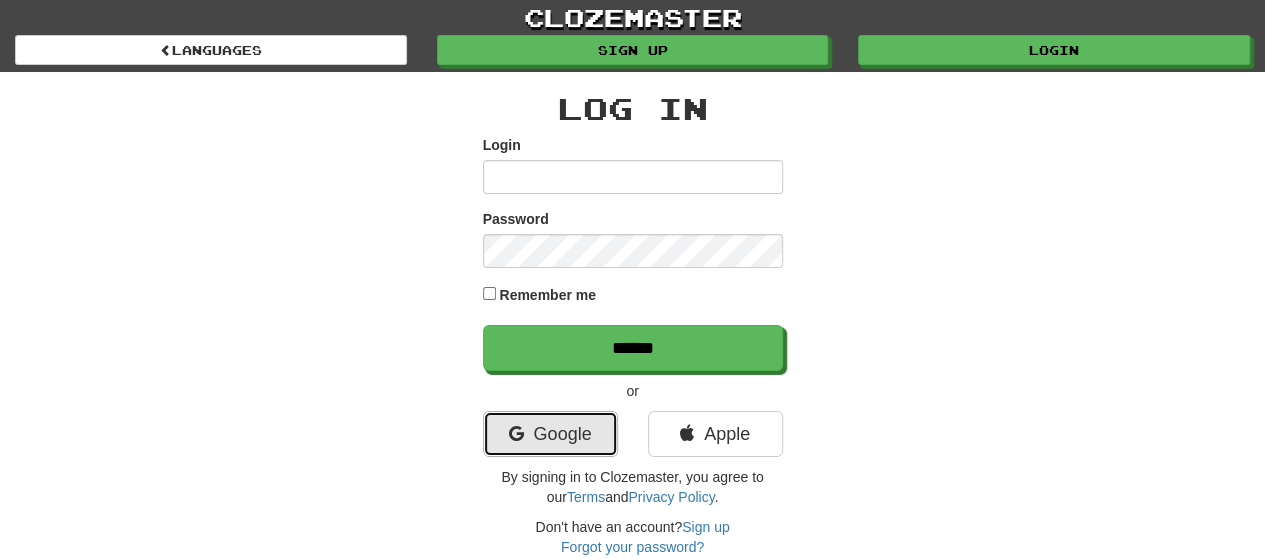 click on "Google" at bounding box center (550, 434) 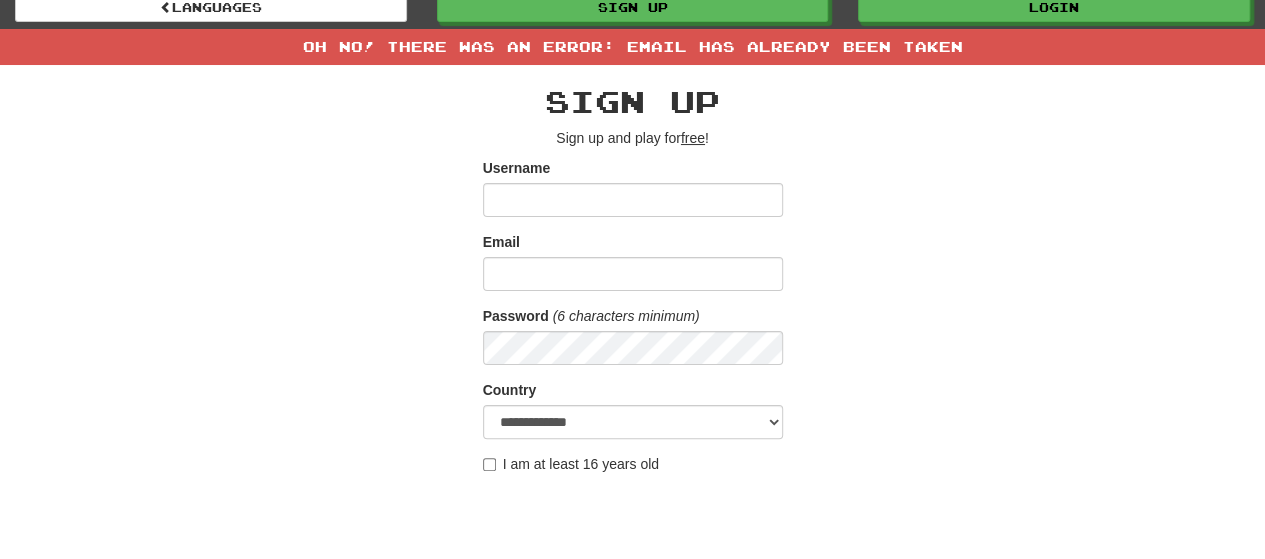 scroll, scrollTop: 46, scrollLeft: 0, axis: vertical 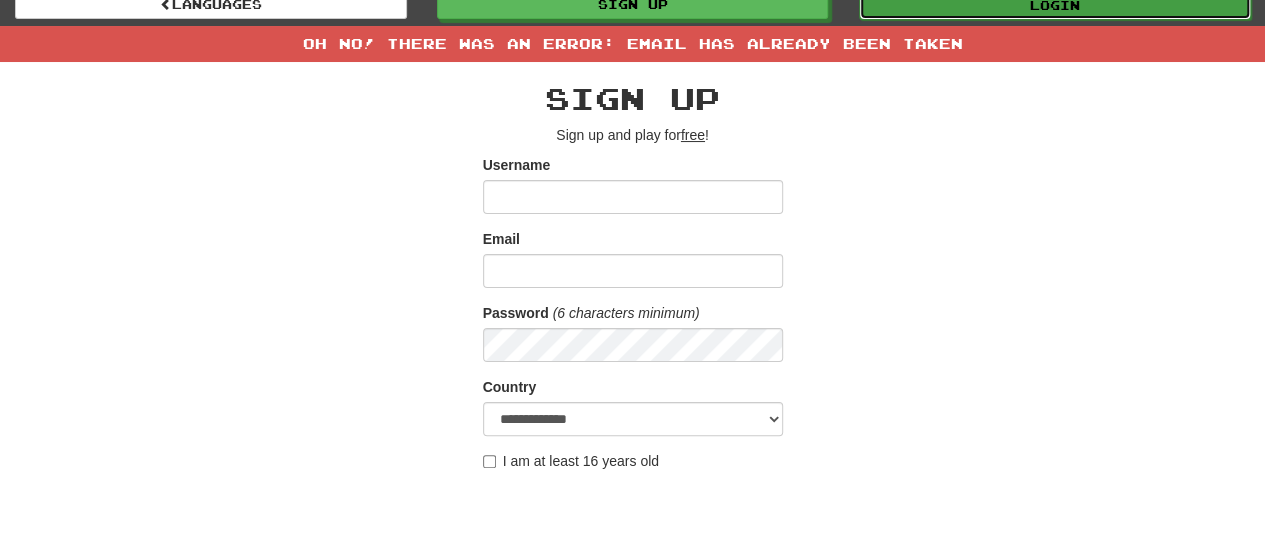 click on "Login" at bounding box center (1055, 5) 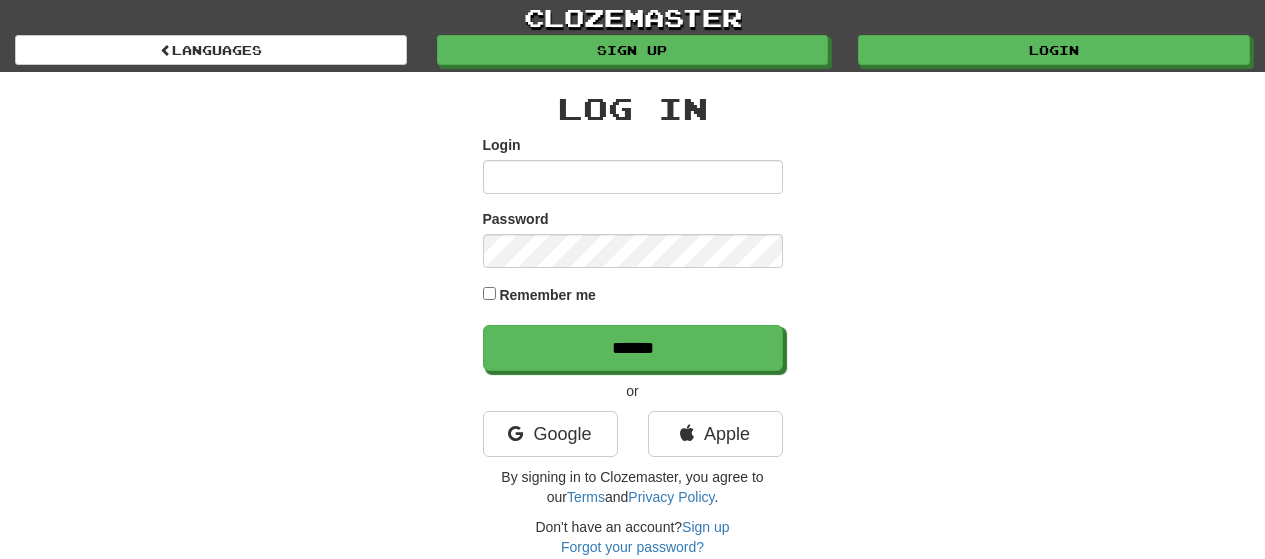 scroll, scrollTop: 0, scrollLeft: 0, axis: both 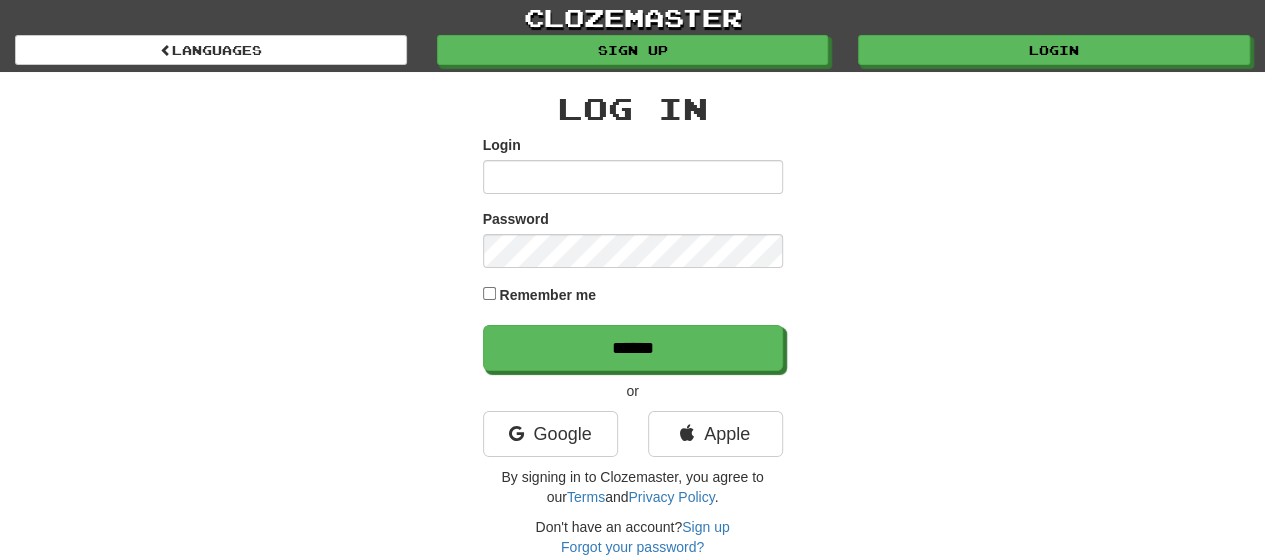 click on "Login" at bounding box center (633, 177) 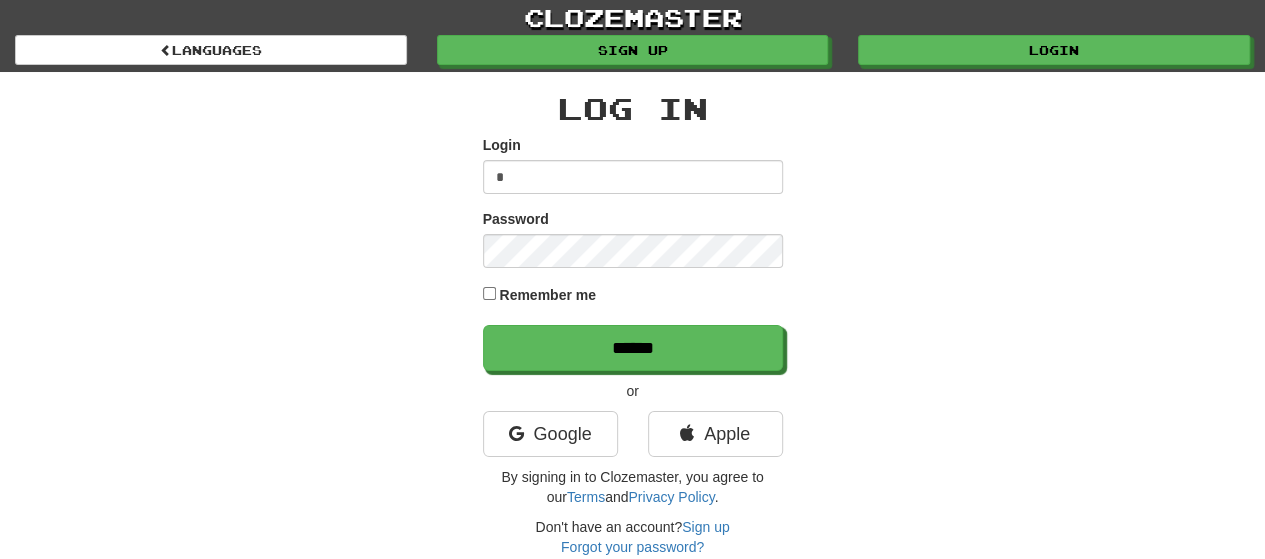 type on "**********" 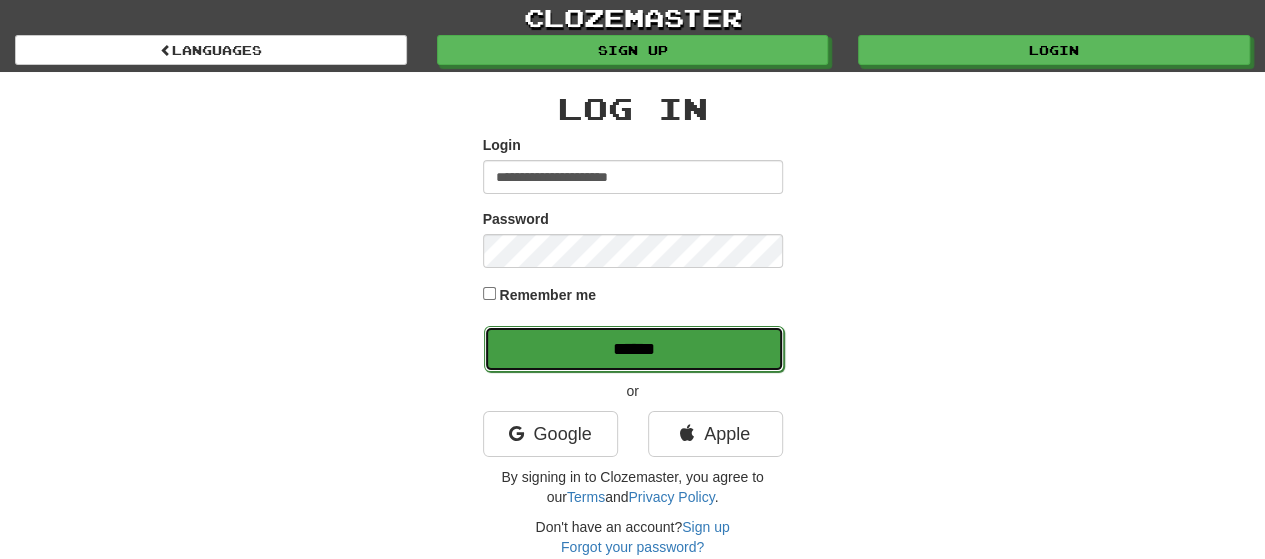 click on "******" at bounding box center [634, 349] 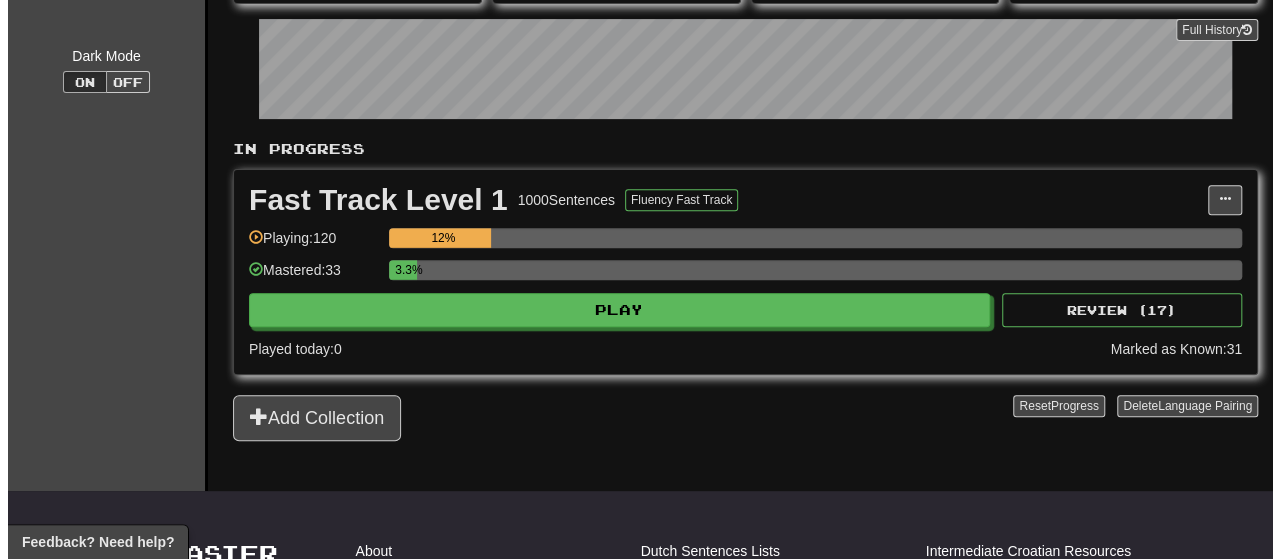 scroll, scrollTop: 293, scrollLeft: 0, axis: vertical 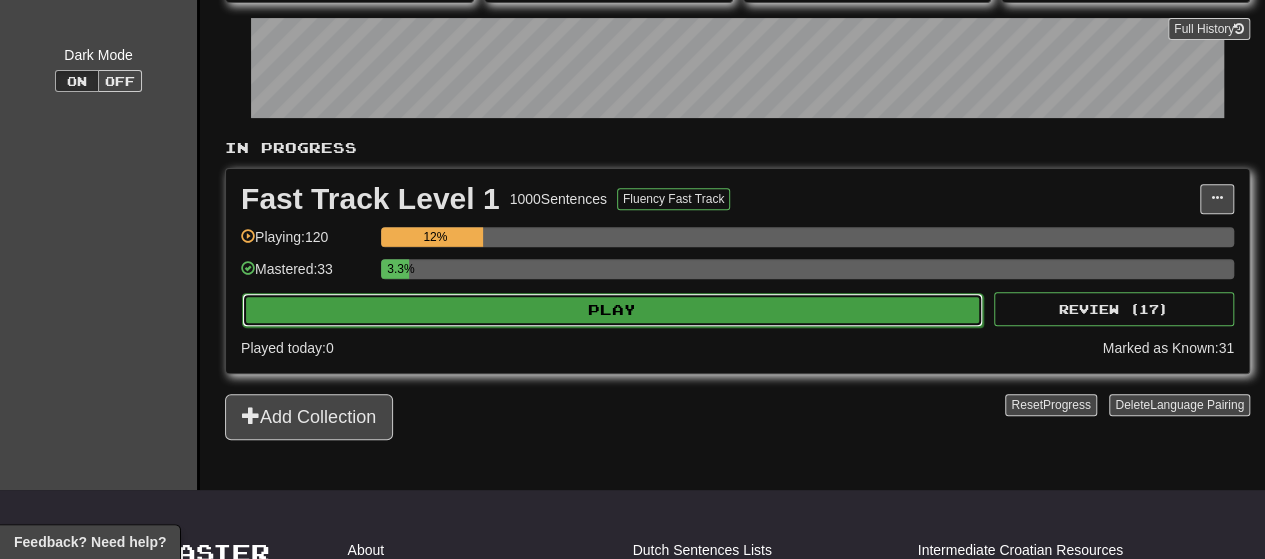 click on "Play" at bounding box center [612, 310] 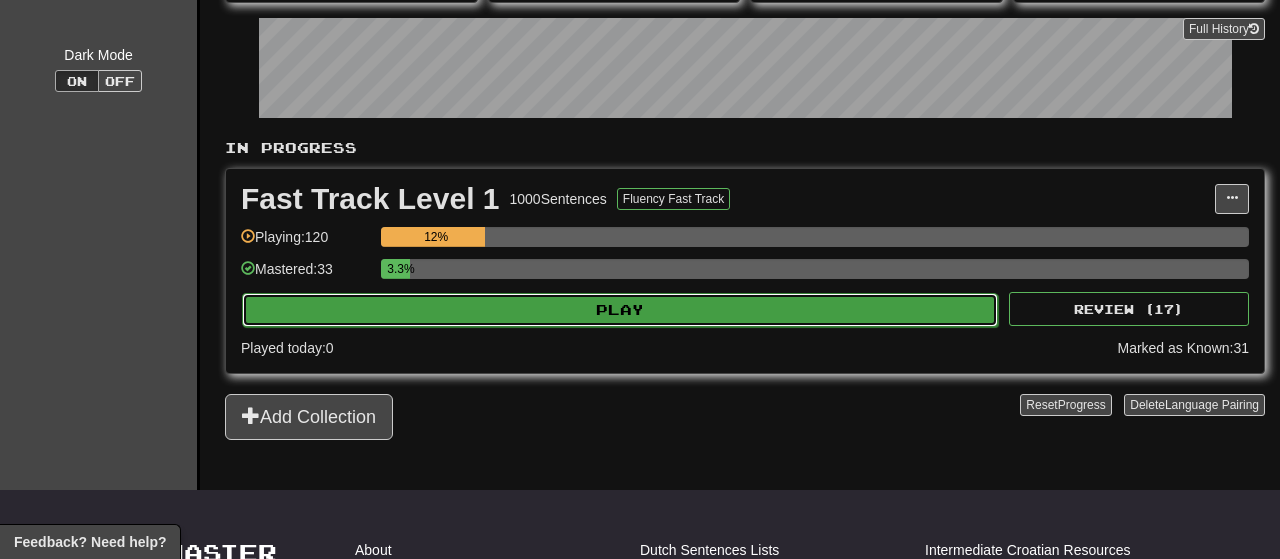 select on "**" 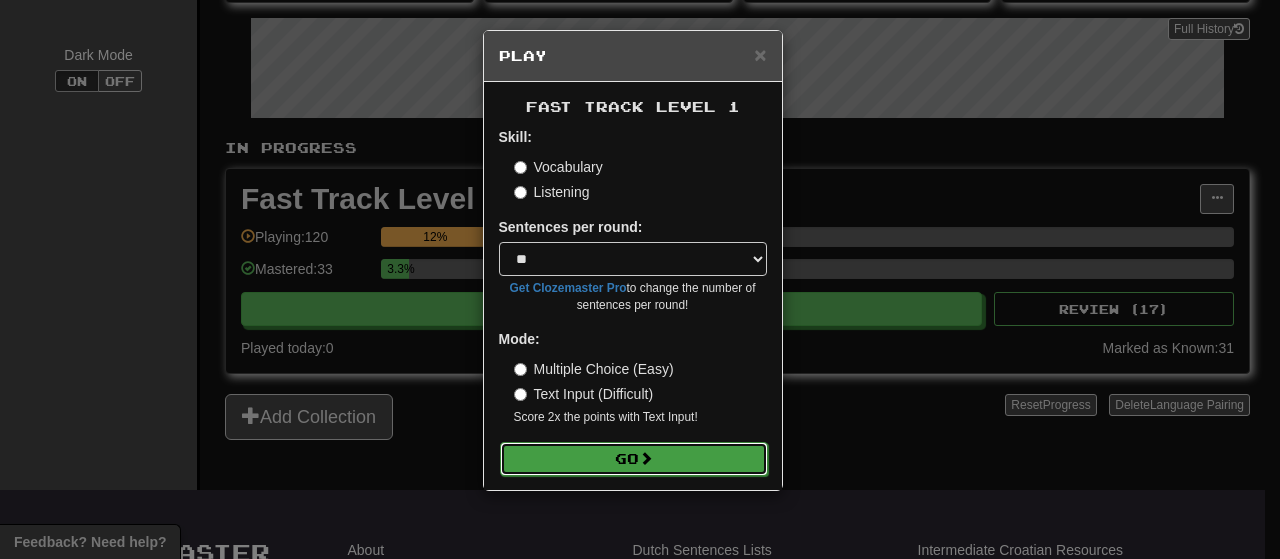 click at bounding box center (646, 458) 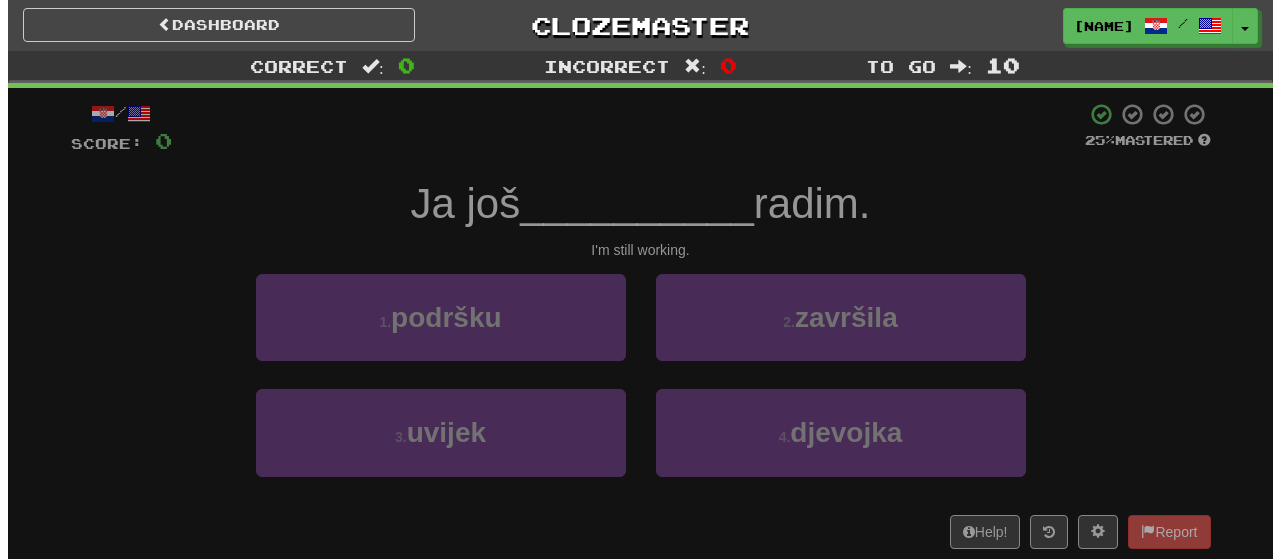 scroll, scrollTop: 0, scrollLeft: 0, axis: both 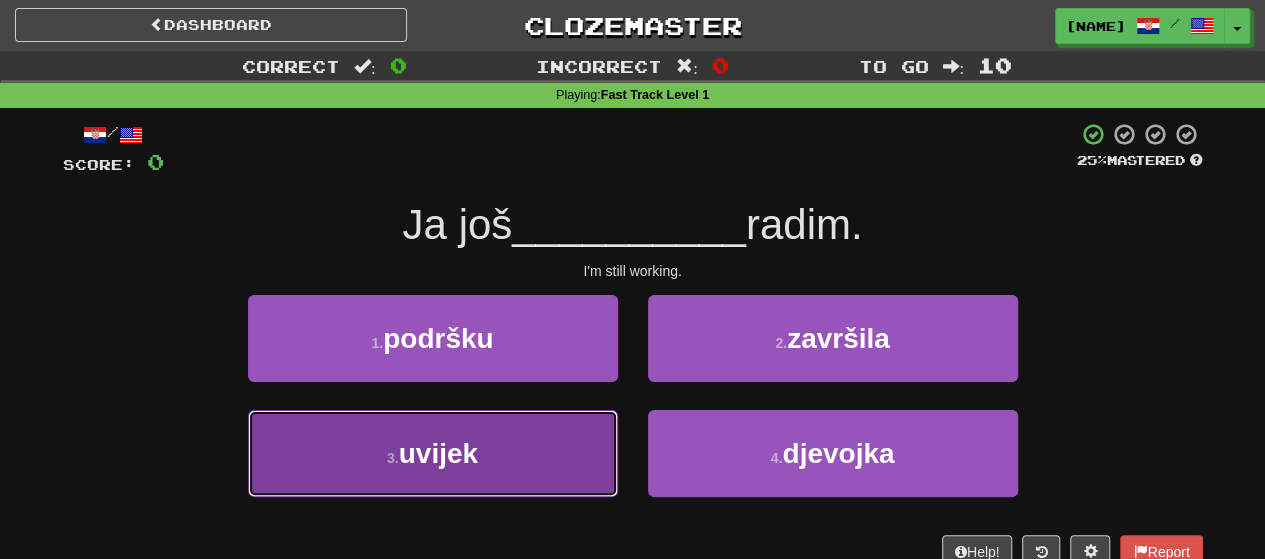 click on "3 .  uvijek" at bounding box center [433, 453] 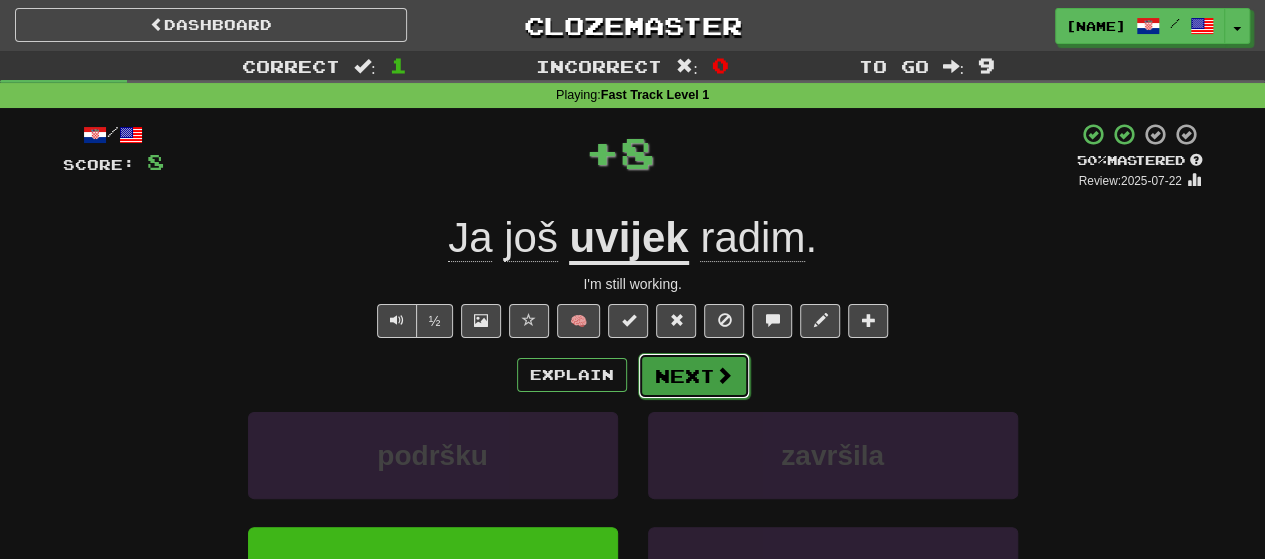 click on "Next" at bounding box center (694, 376) 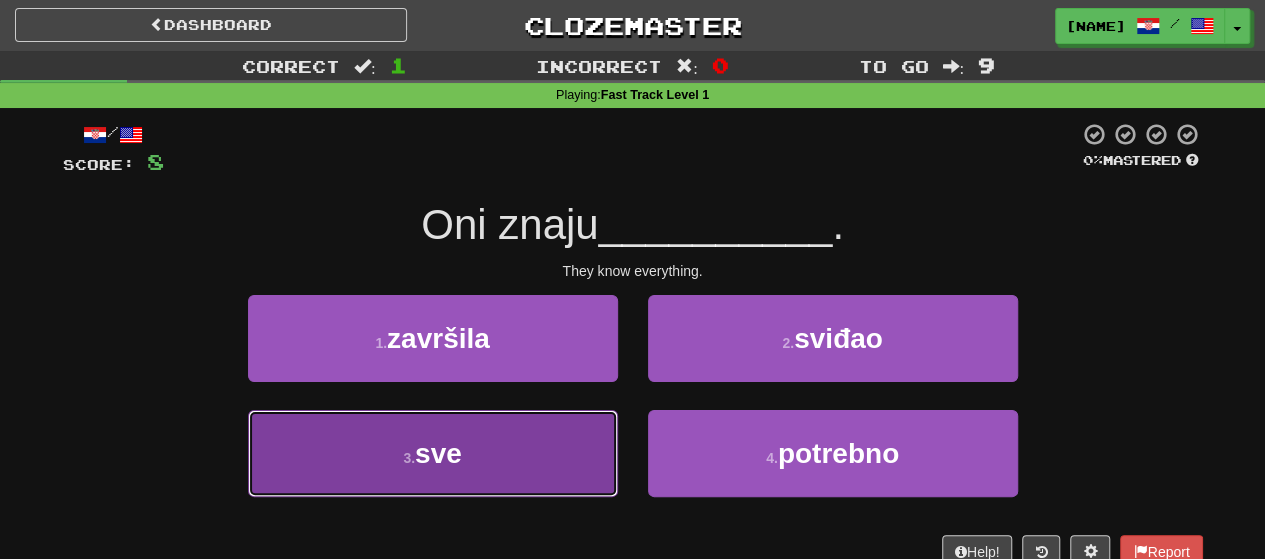 click on "3 .  sve" at bounding box center [433, 453] 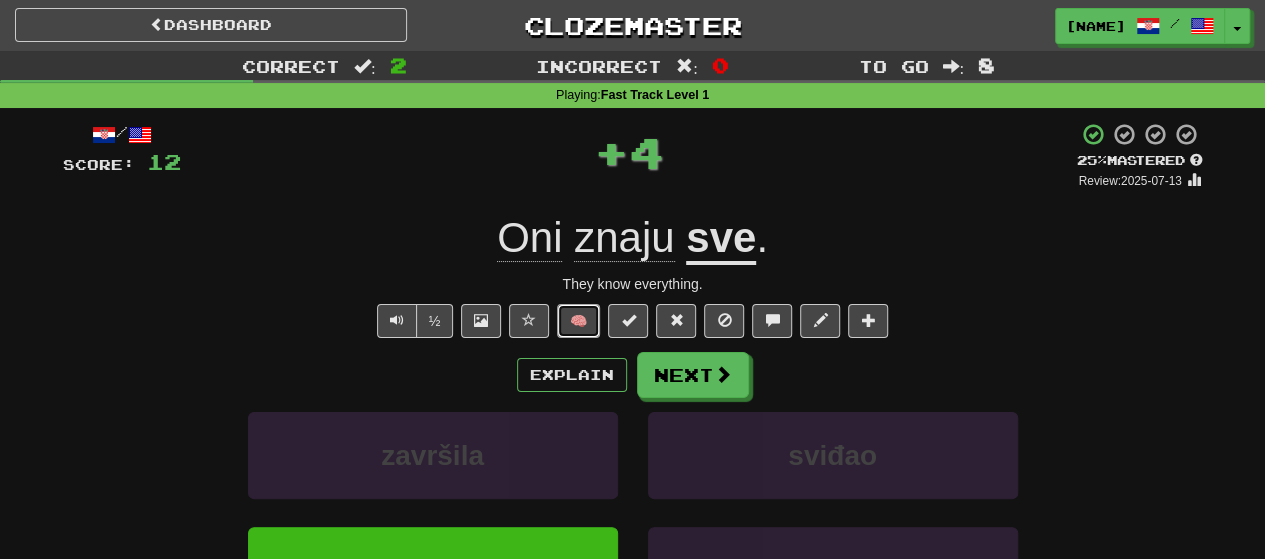 click on "🧠" at bounding box center [578, 321] 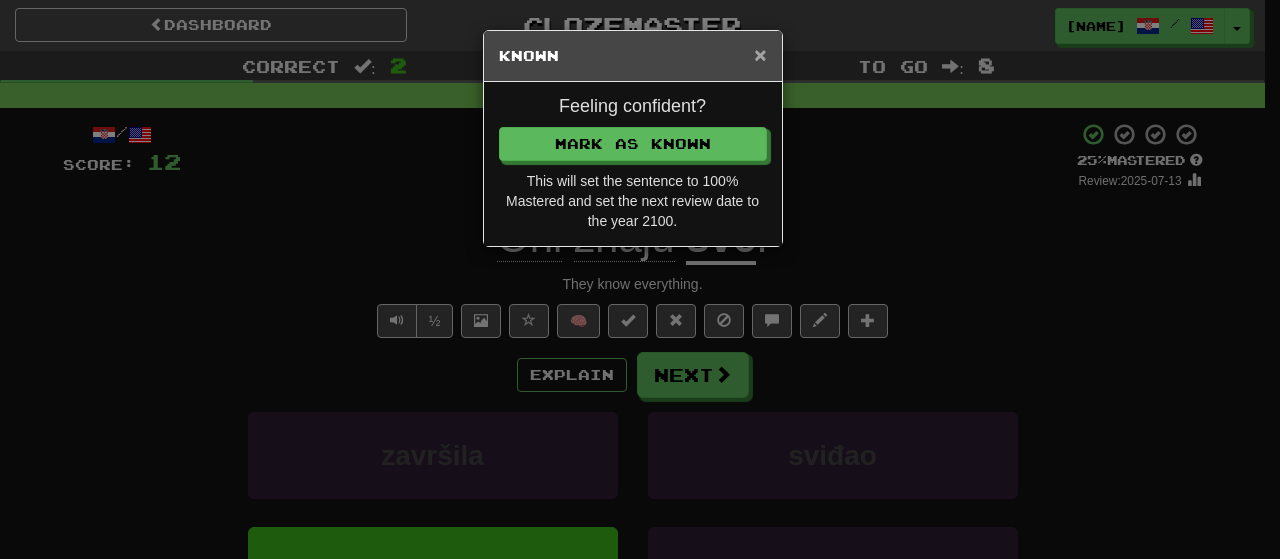 click on "×" at bounding box center [760, 54] 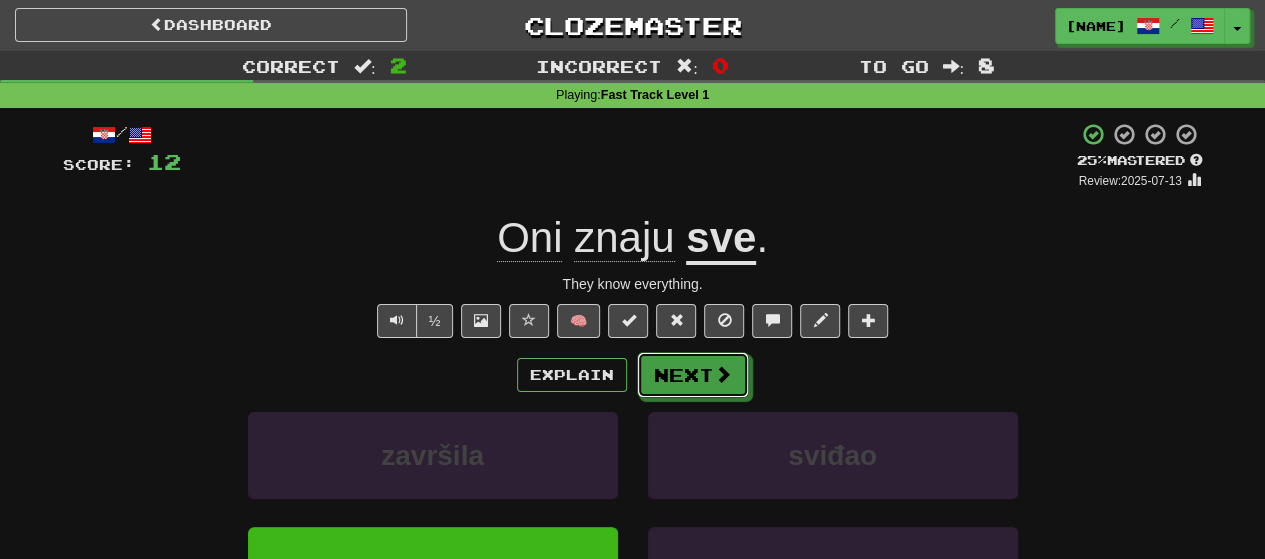 click on "Next" at bounding box center [693, 375] 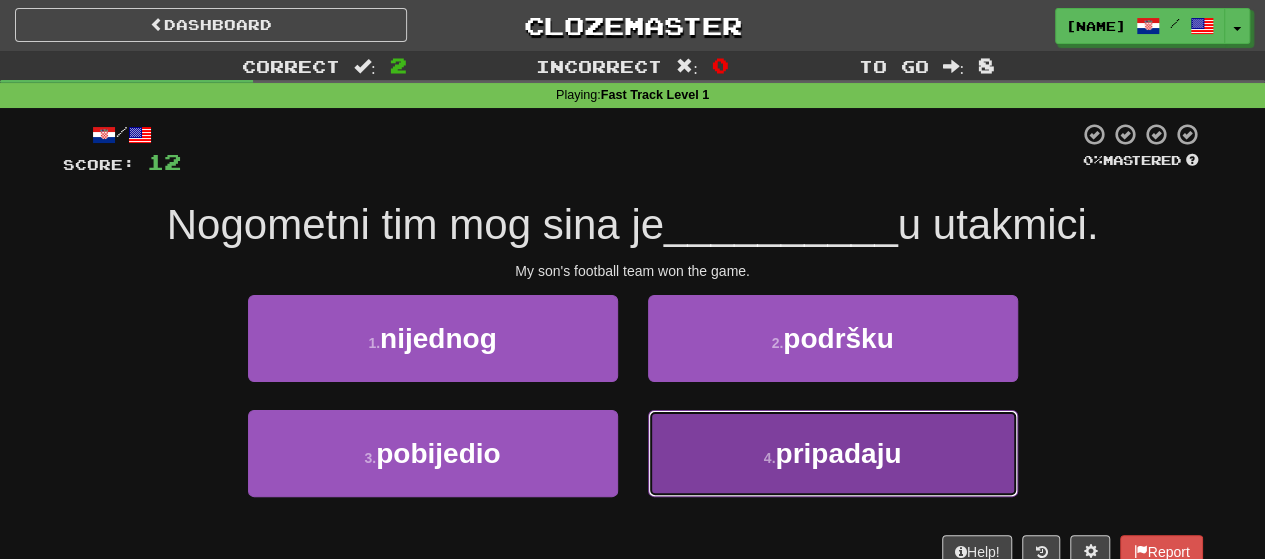 click on "4 .  pripadaju" at bounding box center [833, 453] 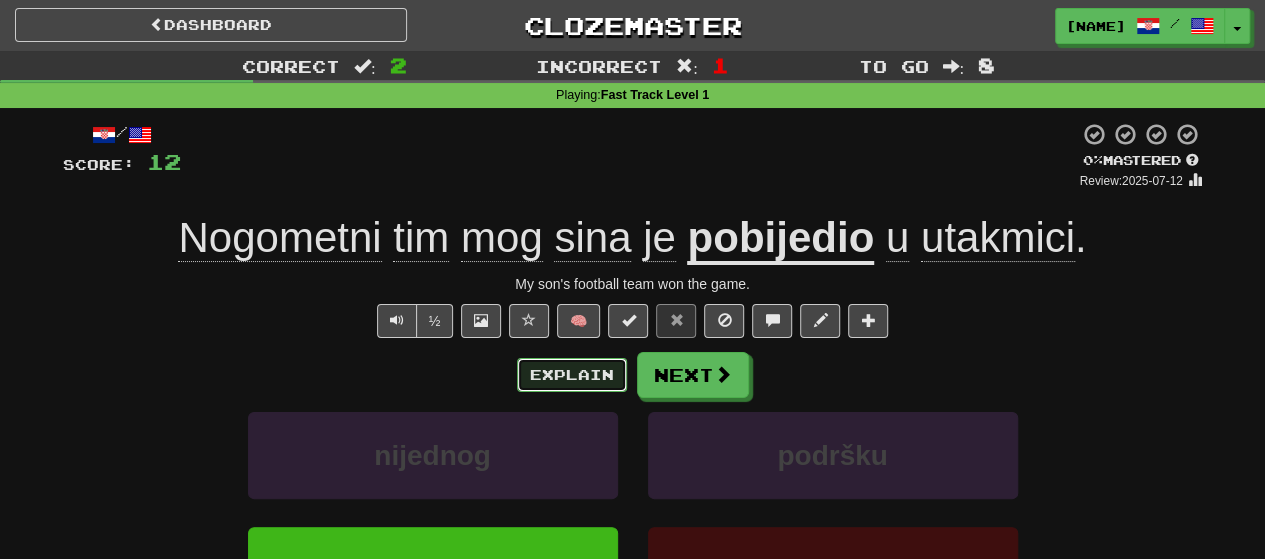 click on "Explain" at bounding box center (572, 375) 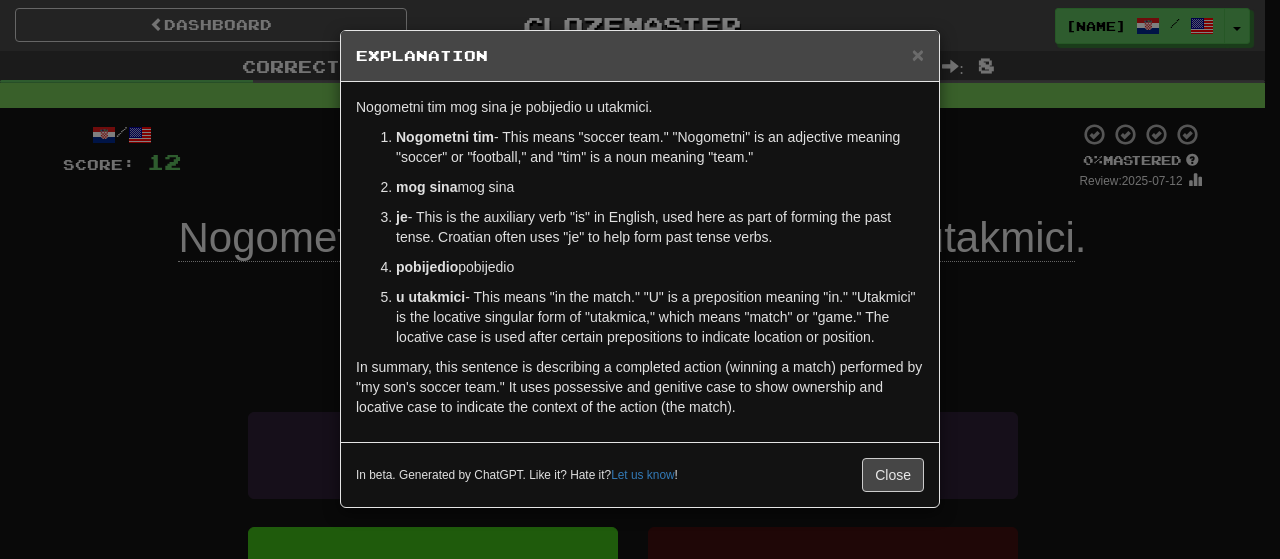 scroll, scrollTop: 42, scrollLeft: 0, axis: vertical 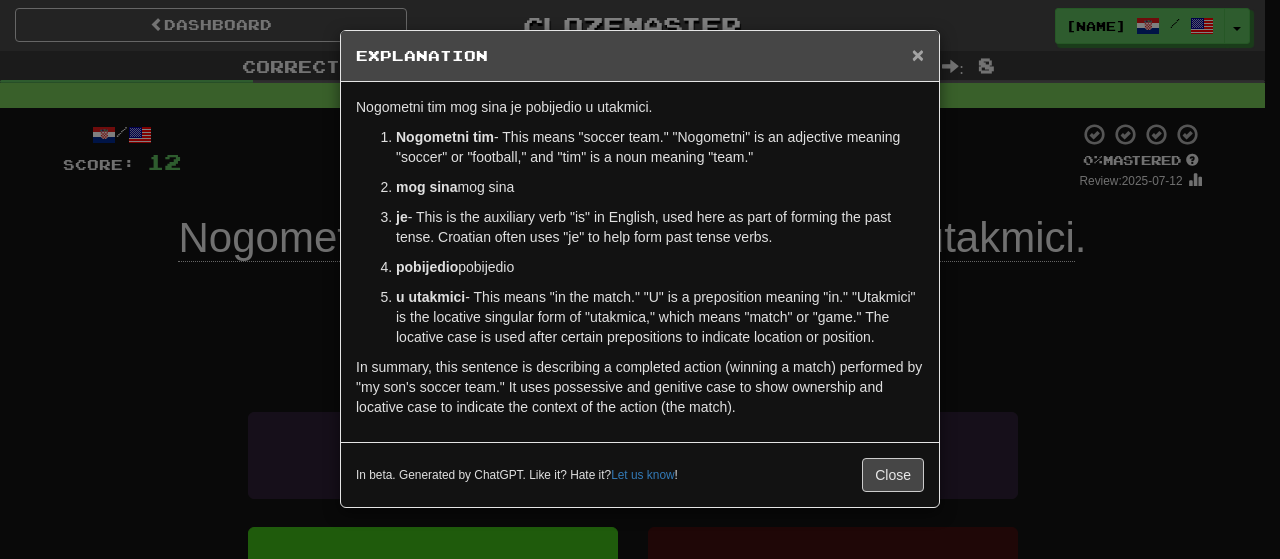 click on "×" at bounding box center [918, 54] 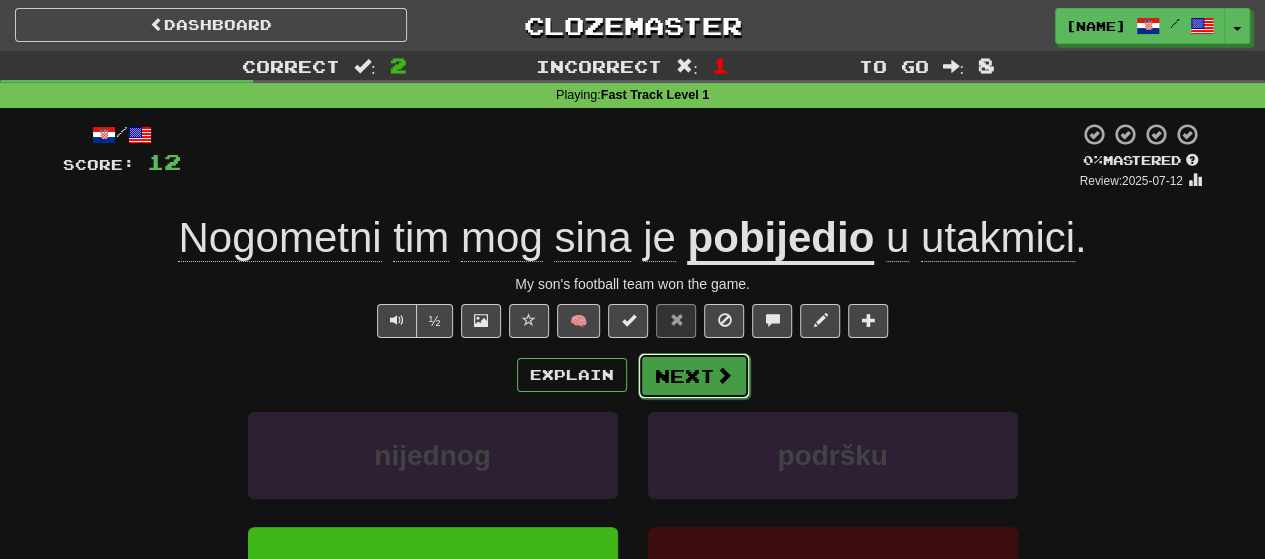 click on "Next" at bounding box center [694, 376] 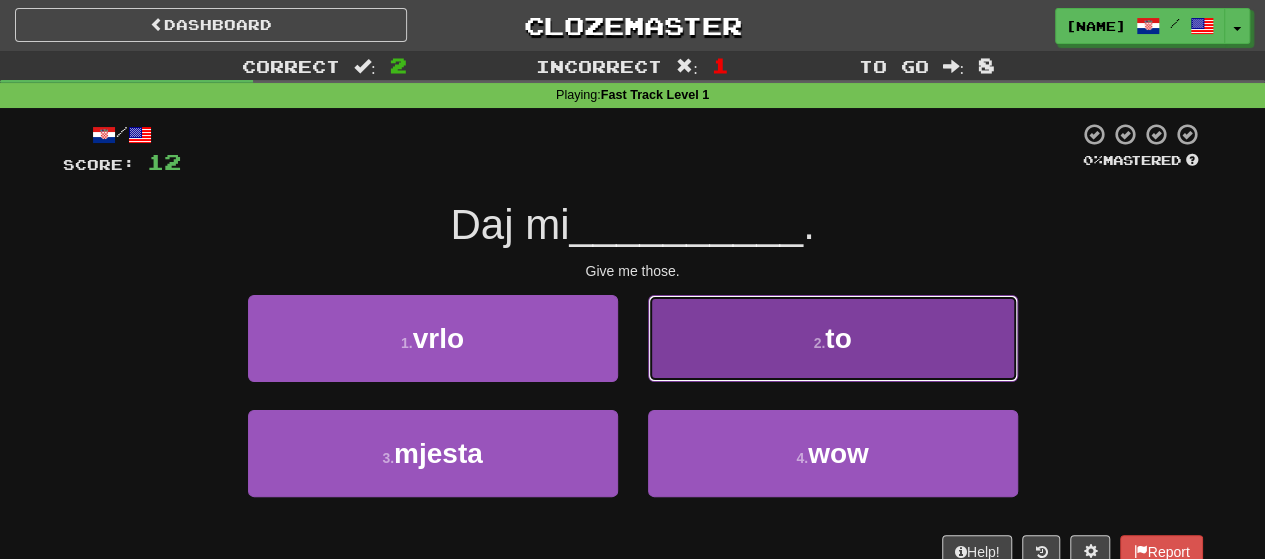 click on "2 .  to" at bounding box center [833, 338] 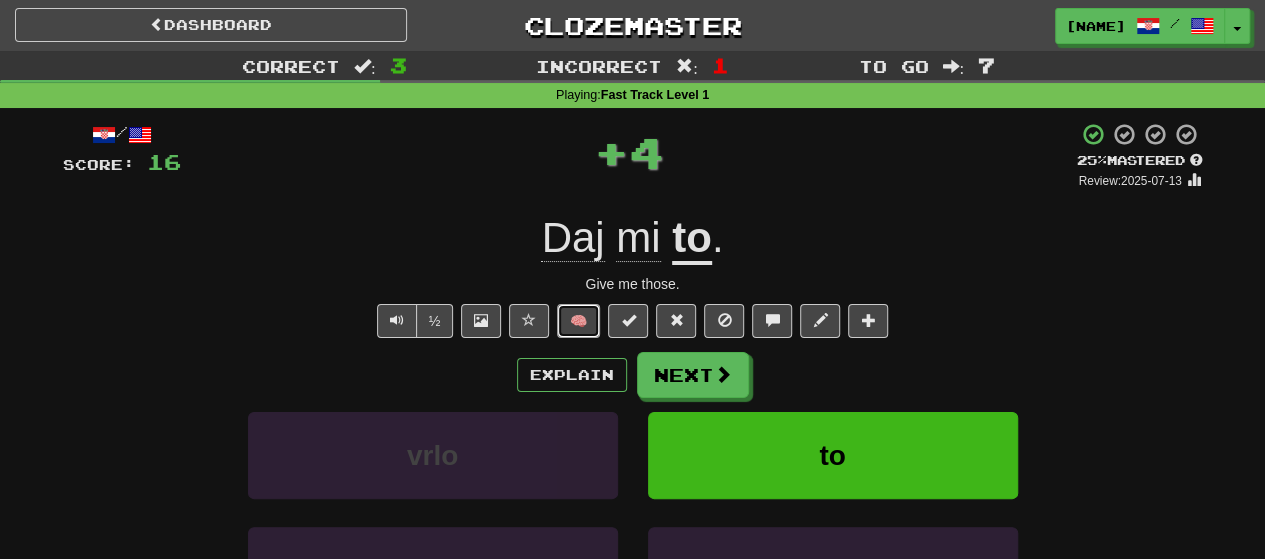 click on "🧠" at bounding box center [578, 321] 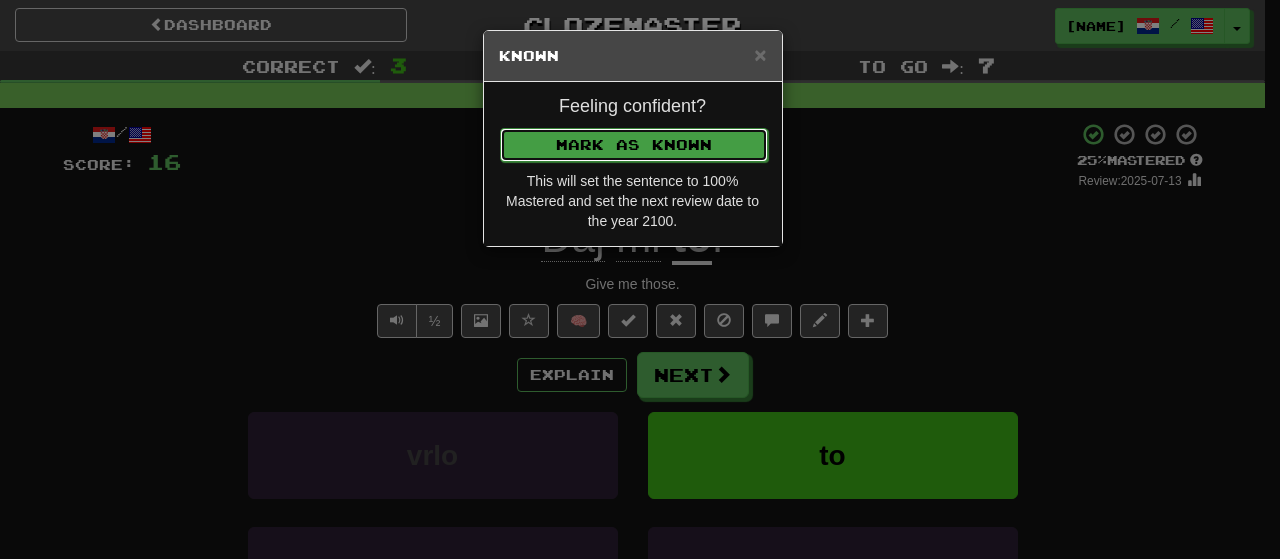 click on "Mark as Known" at bounding box center [634, 145] 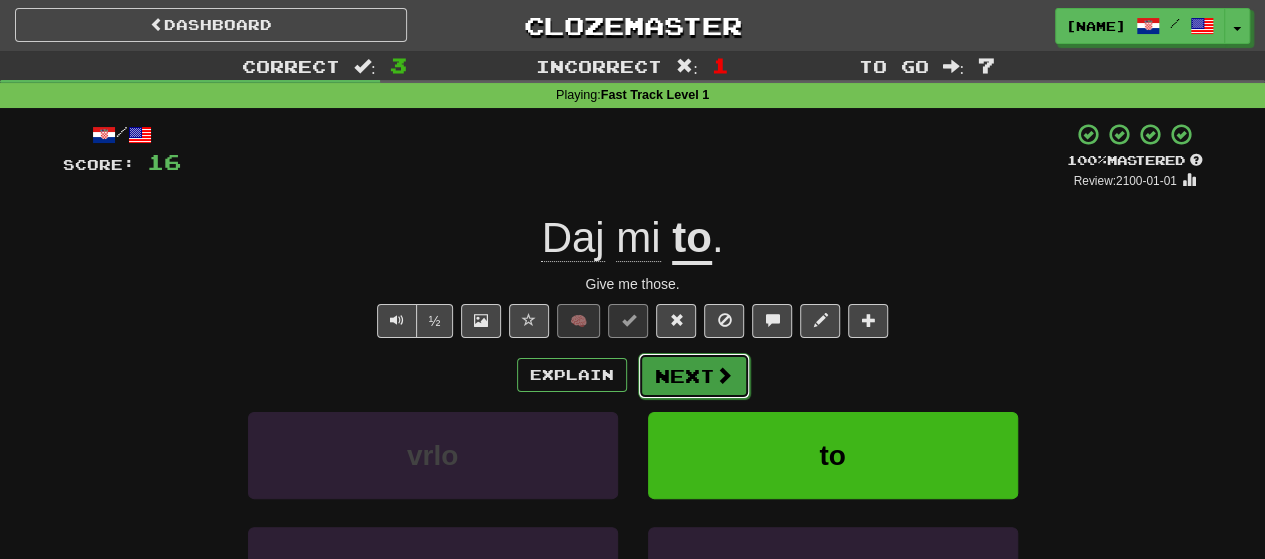 click on "Next" at bounding box center [694, 376] 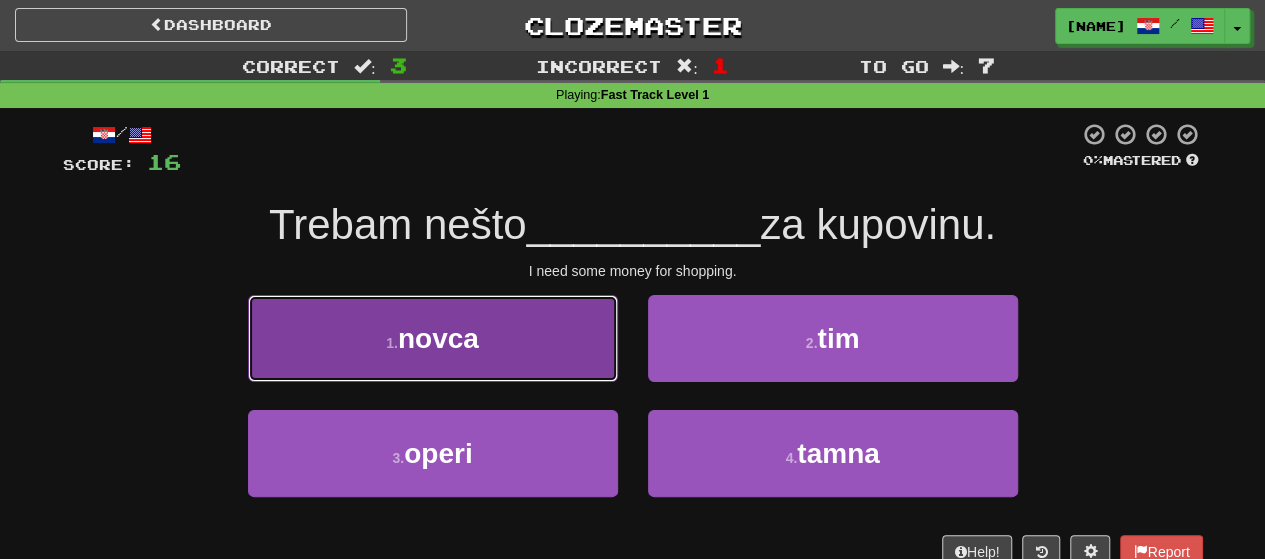 click on "1 .  novca" at bounding box center (433, 338) 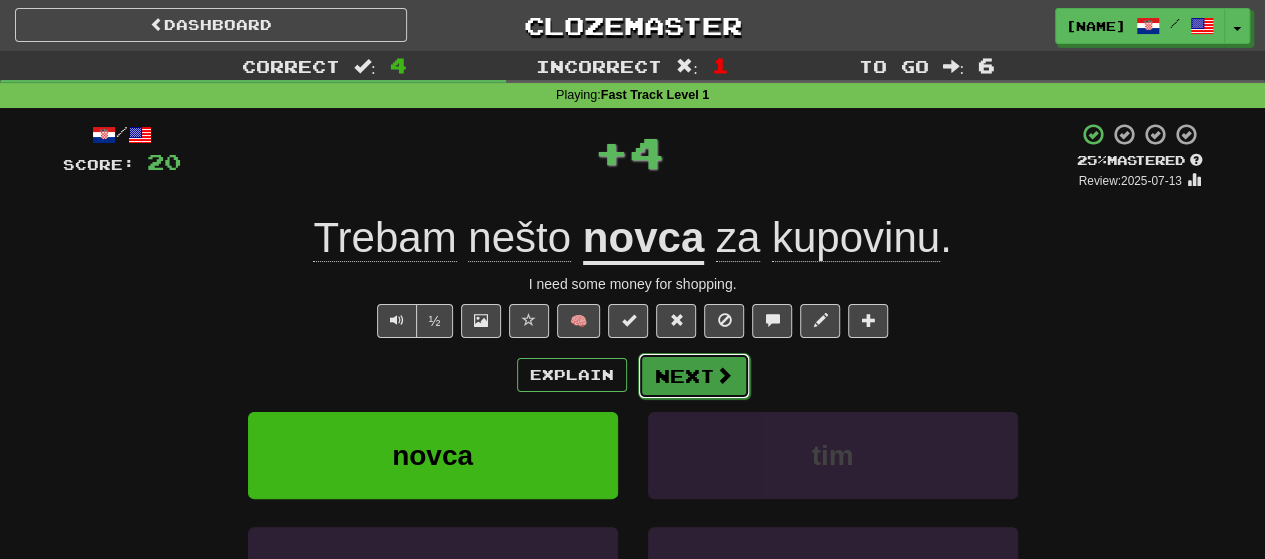 click on "Next" at bounding box center (694, 376) 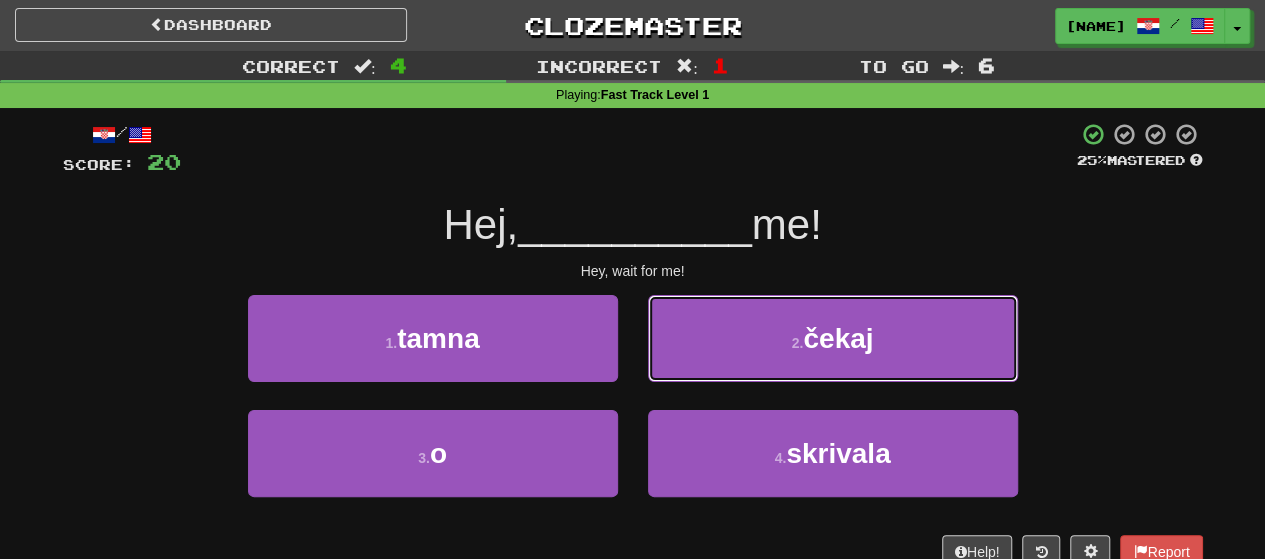 click on "2 .  čekaj" at bounding box center (833, 338) 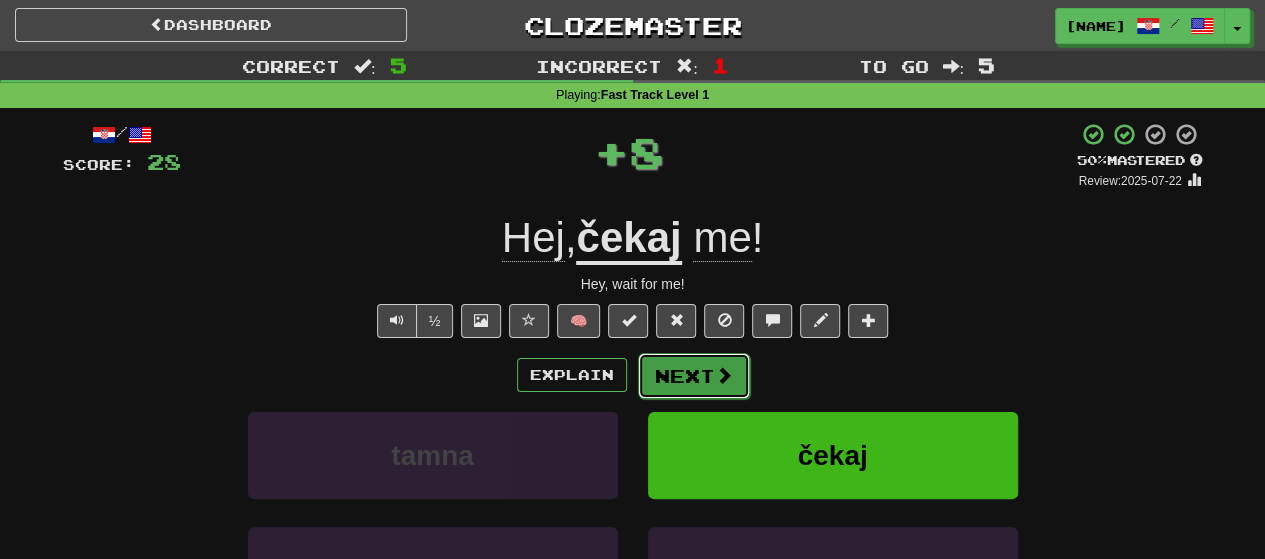 click on "Next" at bounding box center [694, 376] 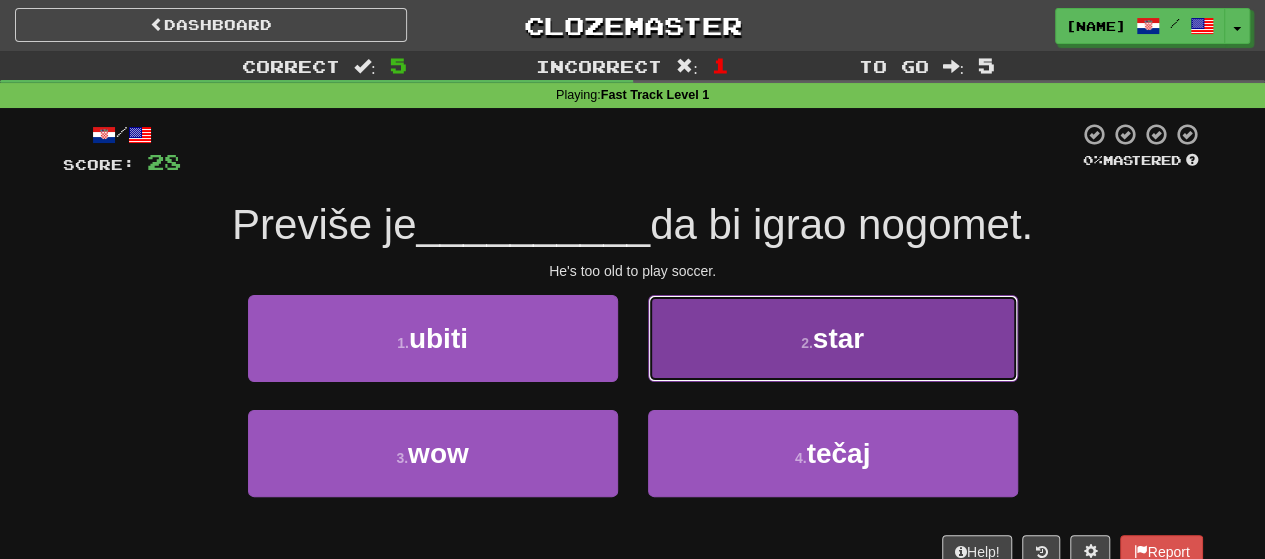 click on "2 .  star" at bounding box center (833, 338) 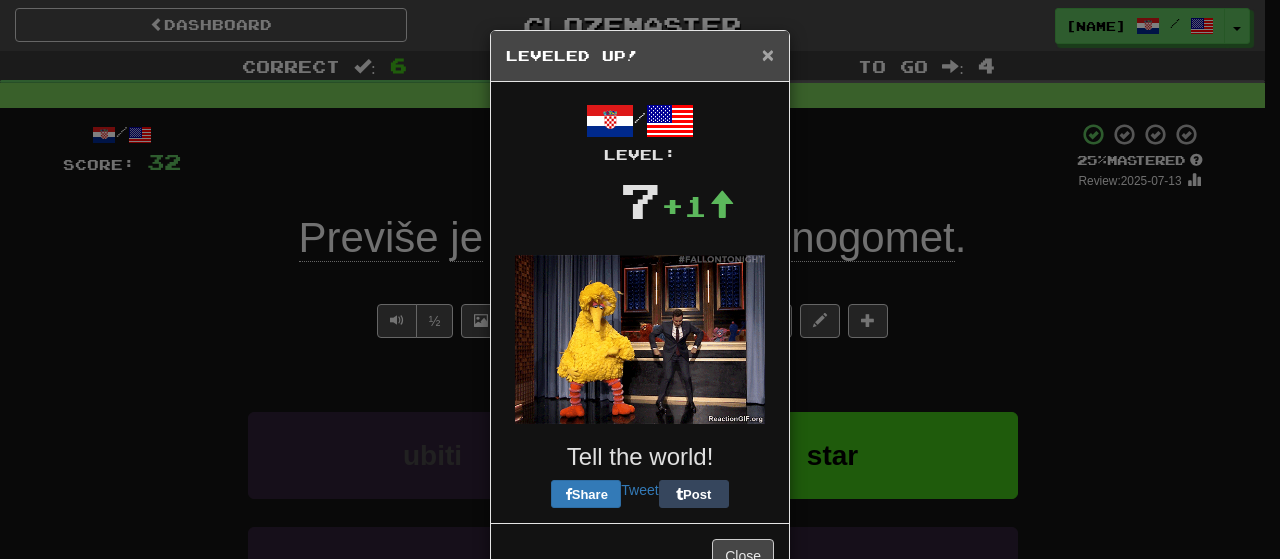 click on "×" at bounding box center (768, 54) 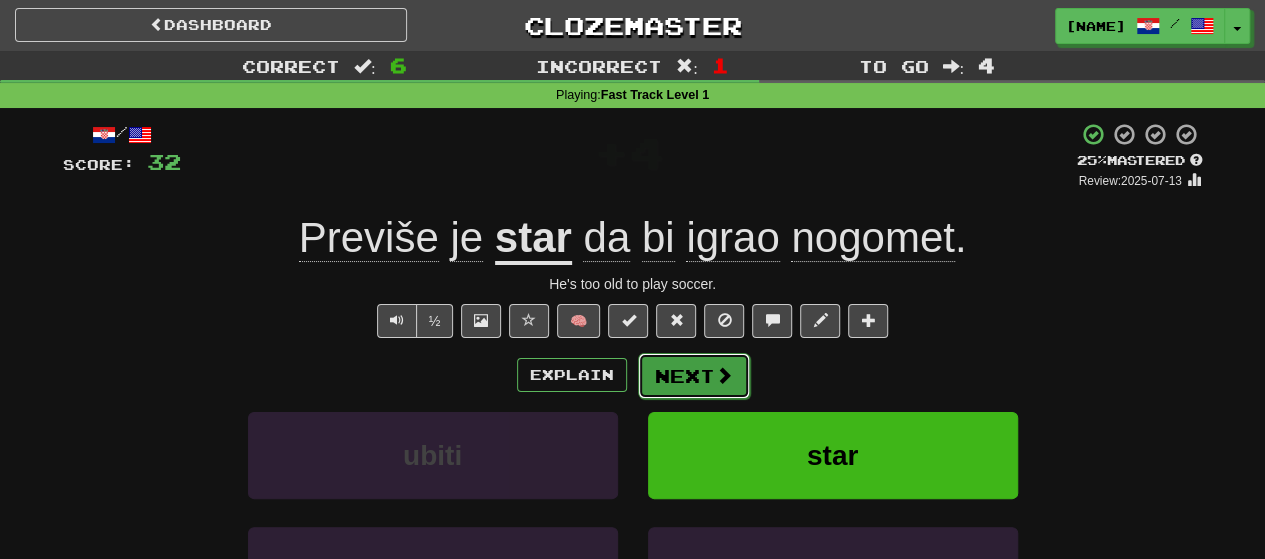 click on "Next" at bounding box center (694, 376) 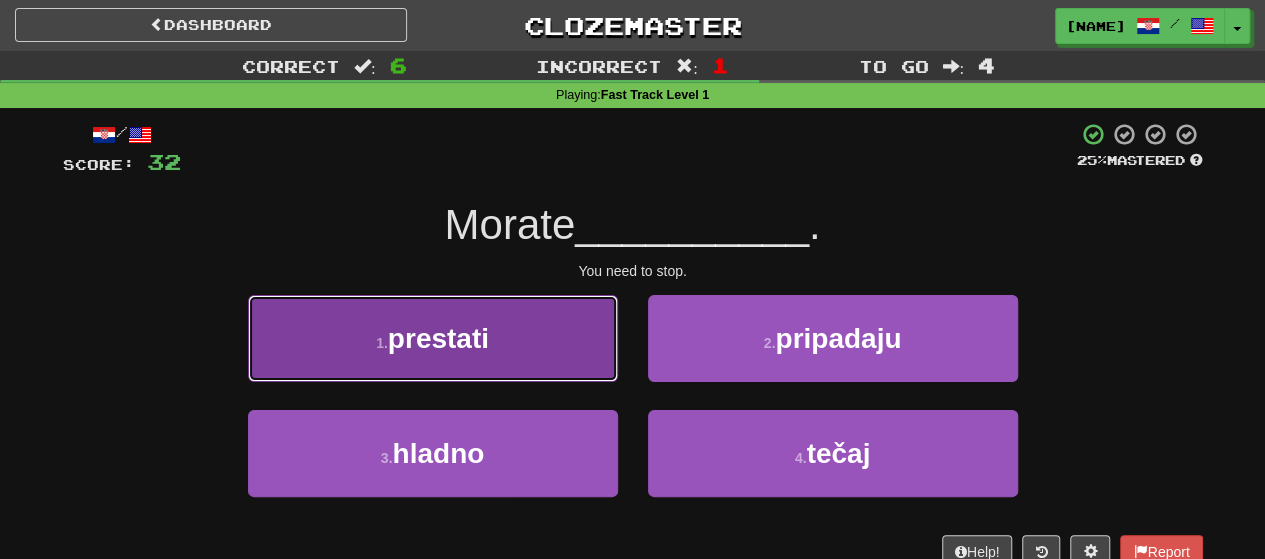 click on "1 .  prestati" at bounding box center (433, 338) 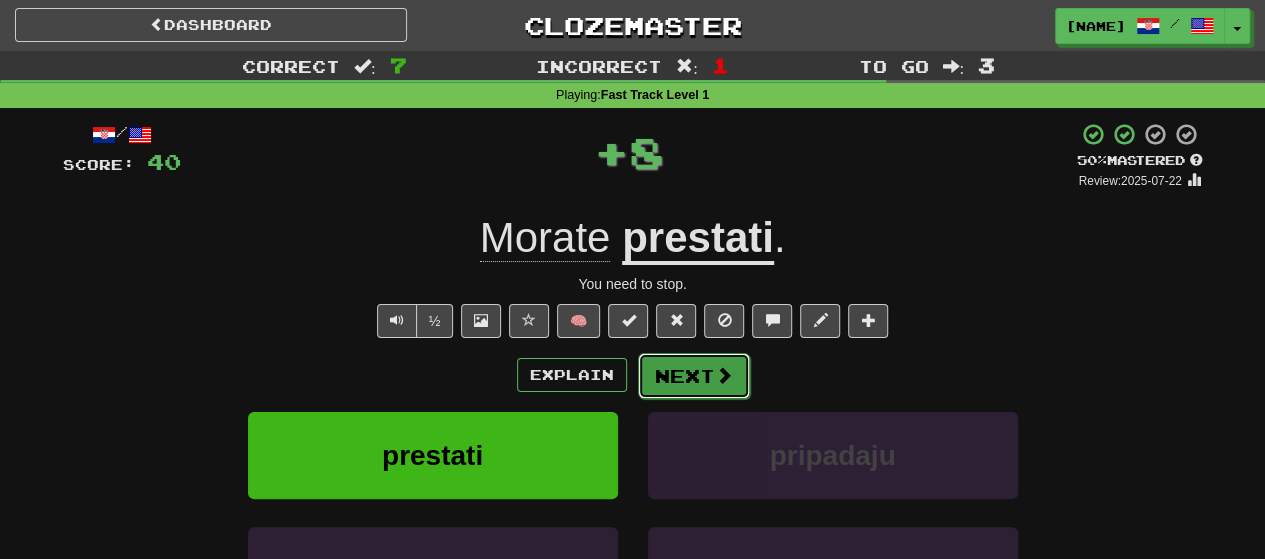 click on "Next" at bounding box center [694, 376] 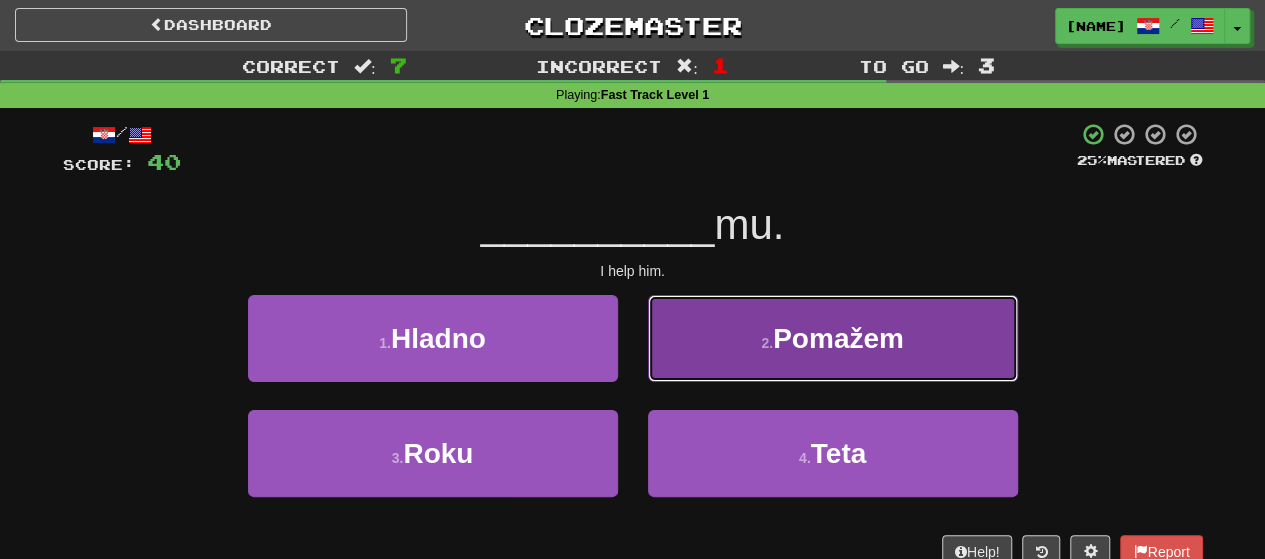 click on "2 .  Pomažem" at bounding box center [833, 338] 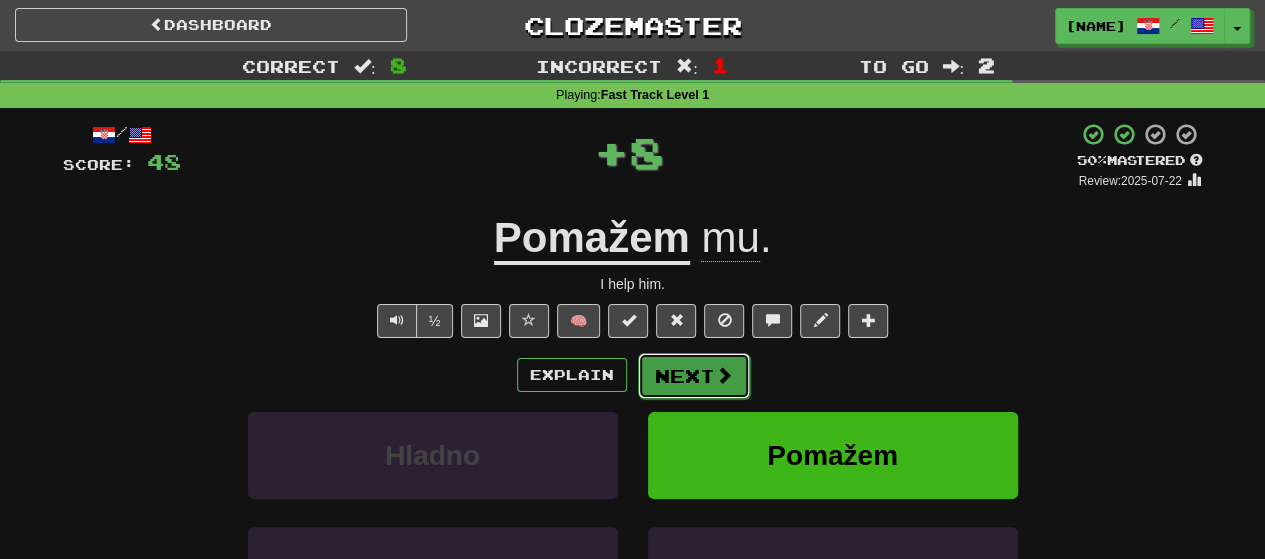 click on "Next" at bounding box center (694, 376) 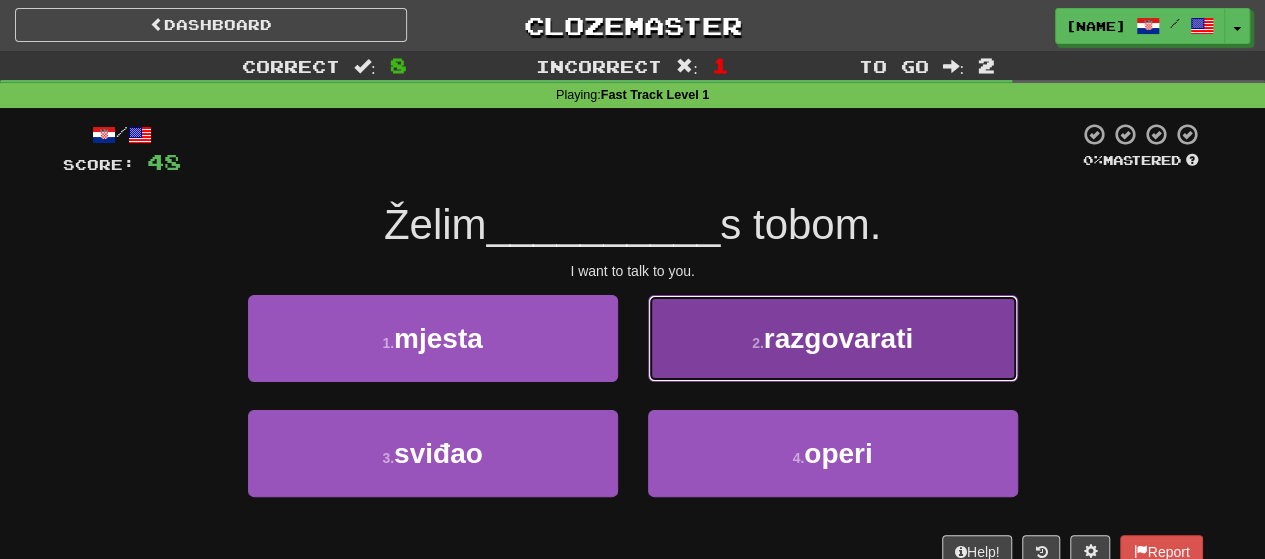 click on "2 .  razgovarati" at bounding box center [833, 338] 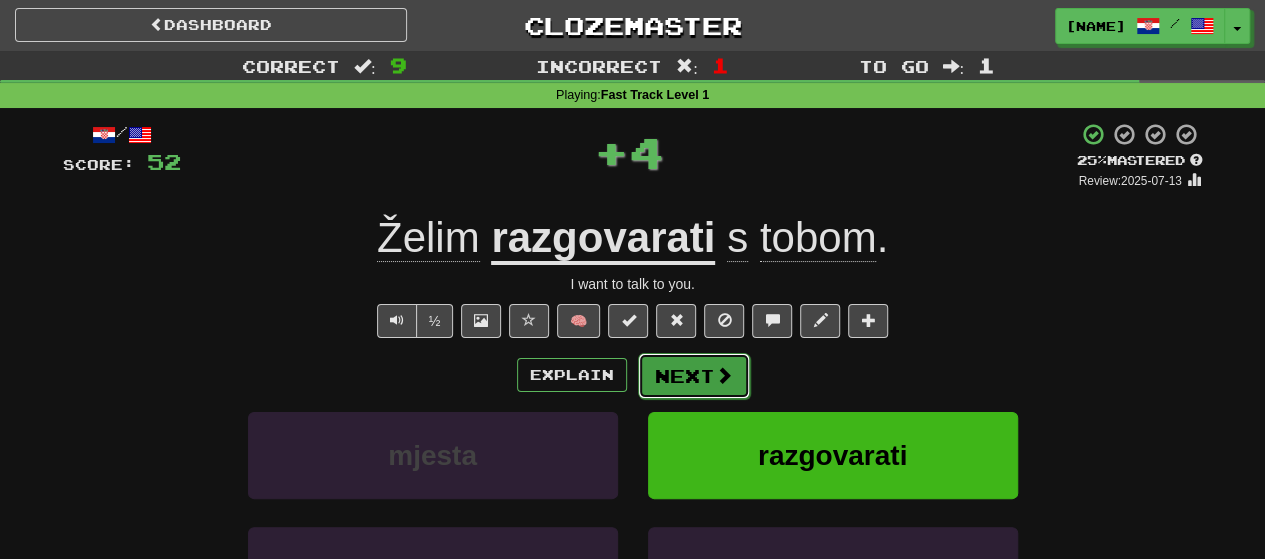 click on "Next" at bounding box center (694, 376) 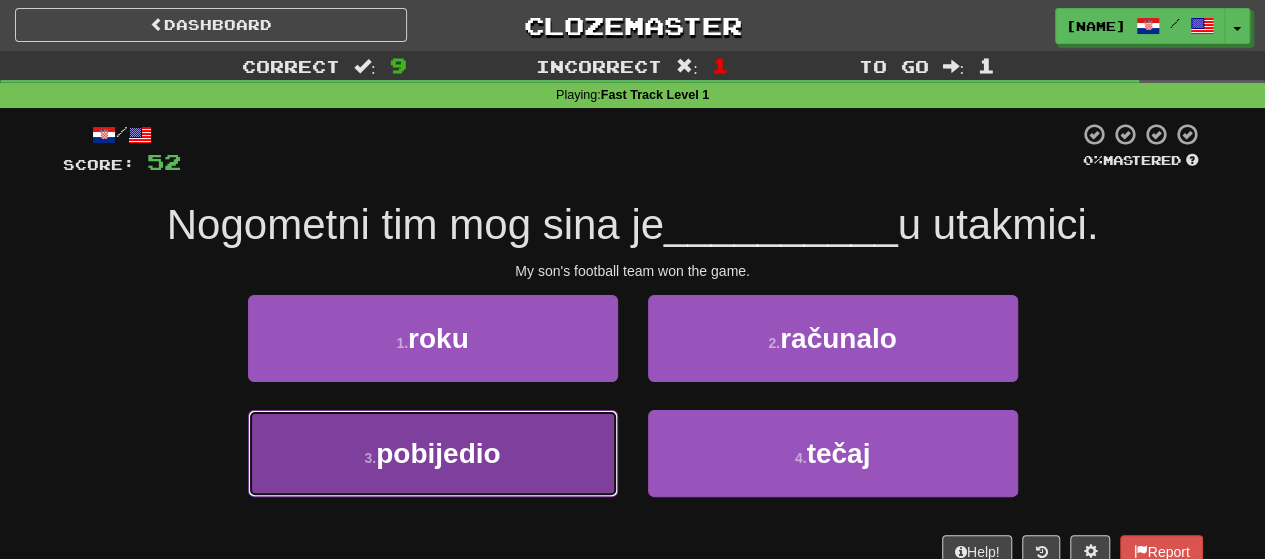 click on "3 .  pobijedio" at bounding box center [433, 453] 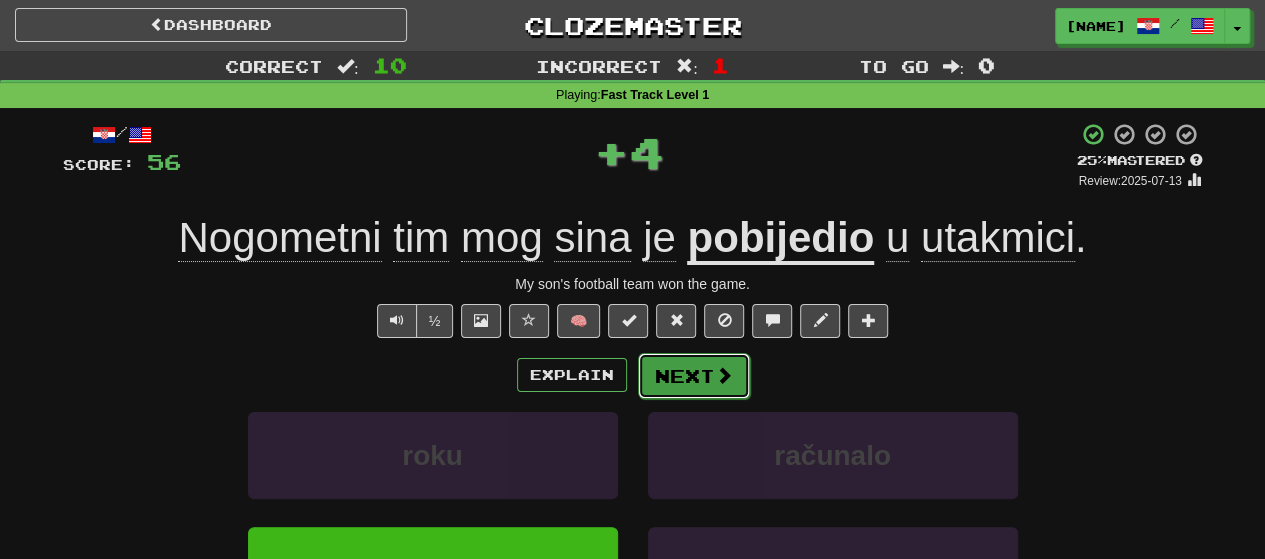 click on "Next" at bounding box center (694, 376) 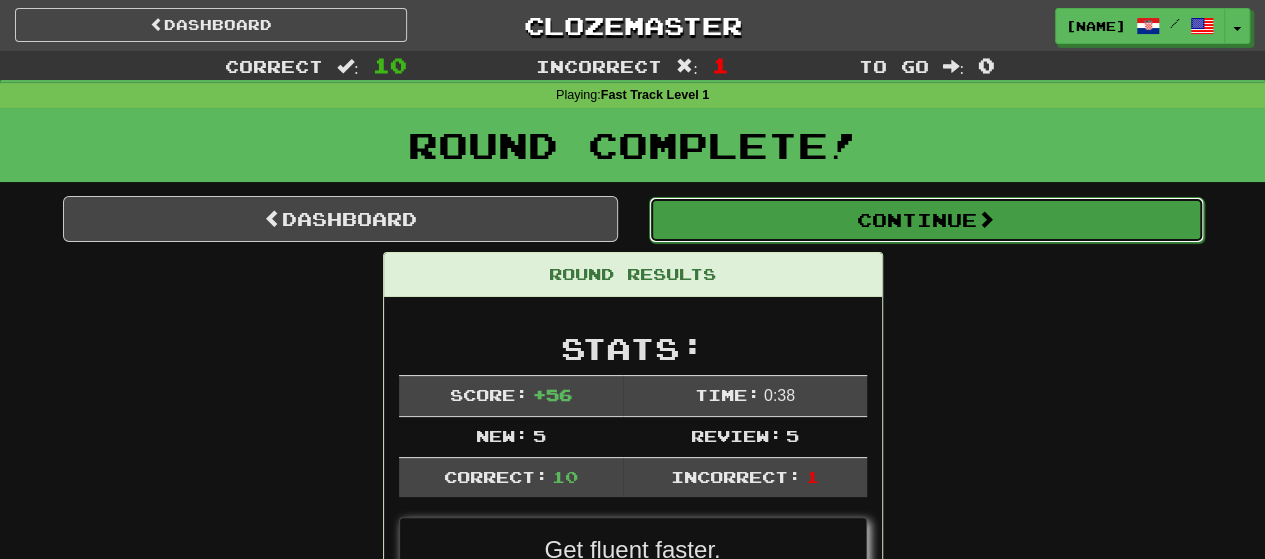 click on "Continue" at bounding box center (926, 220) 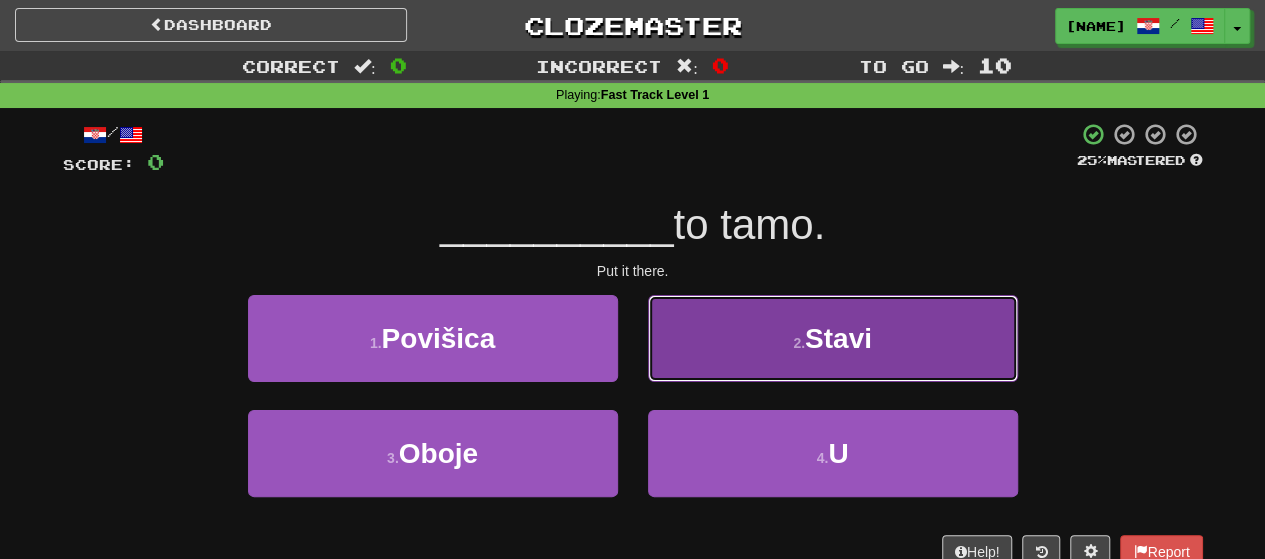 click on "2 .  Stavi" at bounding box center (833, 338) 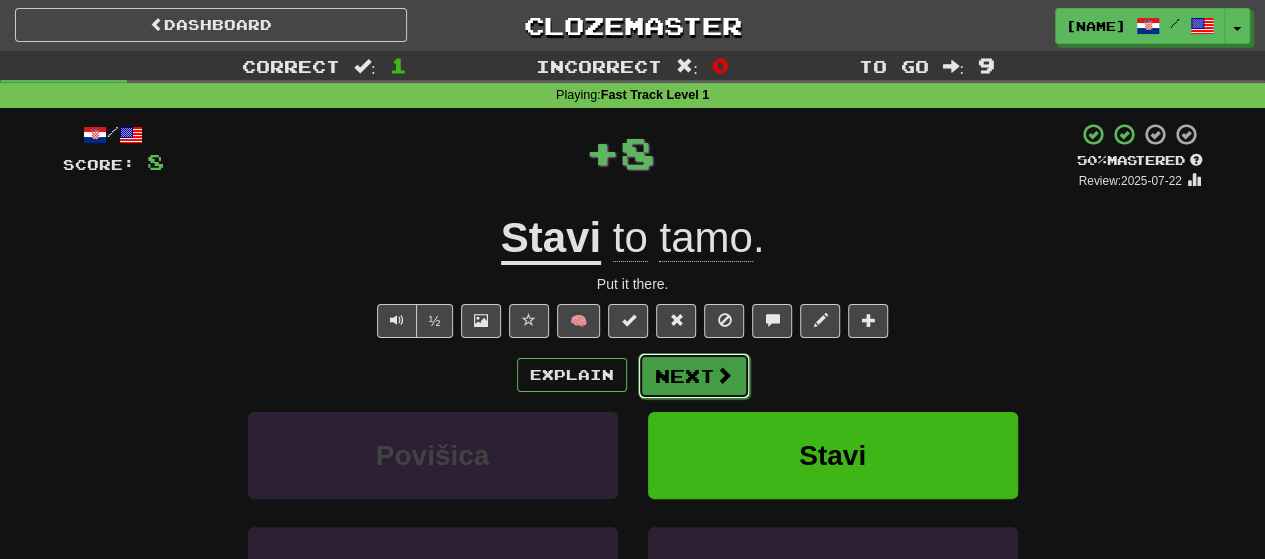click on "Next" at bounding box center [694, 376] 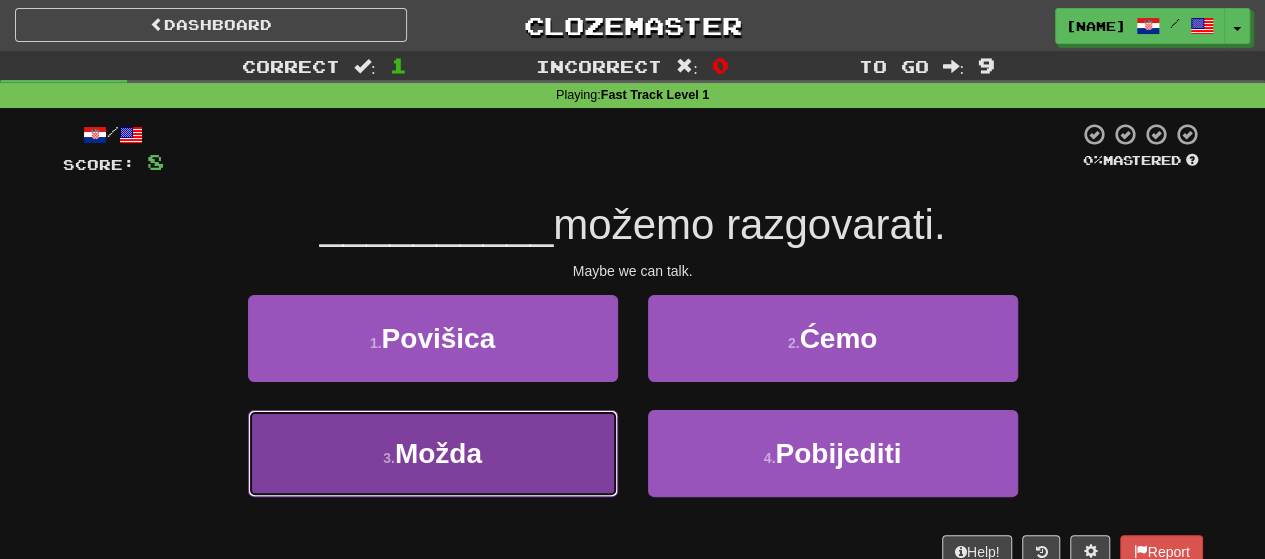 click on "3 .  Možda" at bounding box center [433, 453] 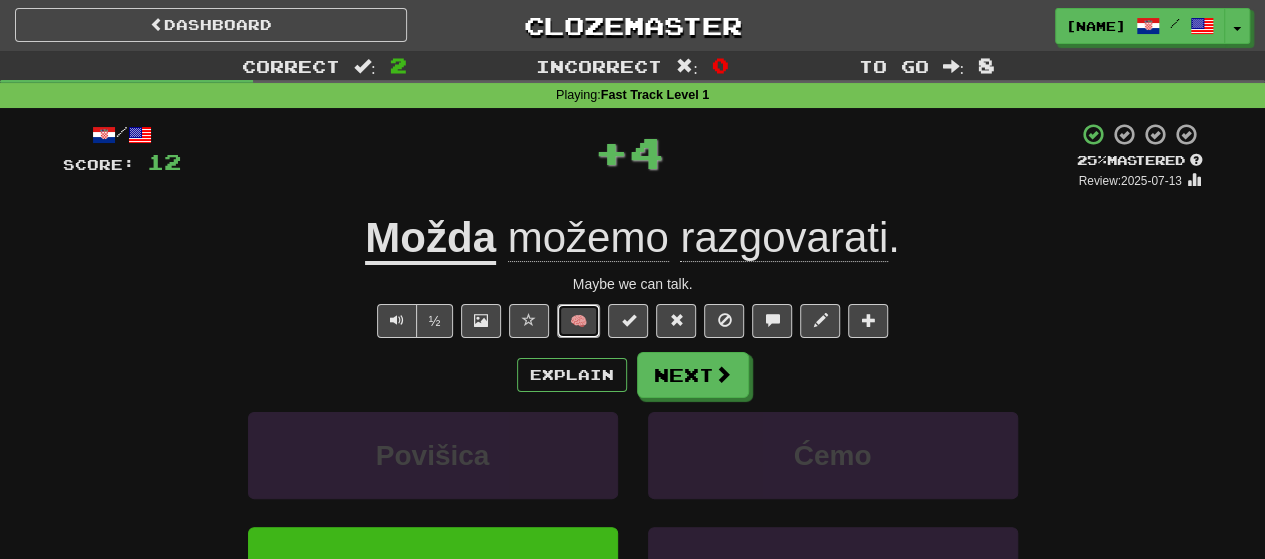 click on "🧠" at bounding box center (578, 321) 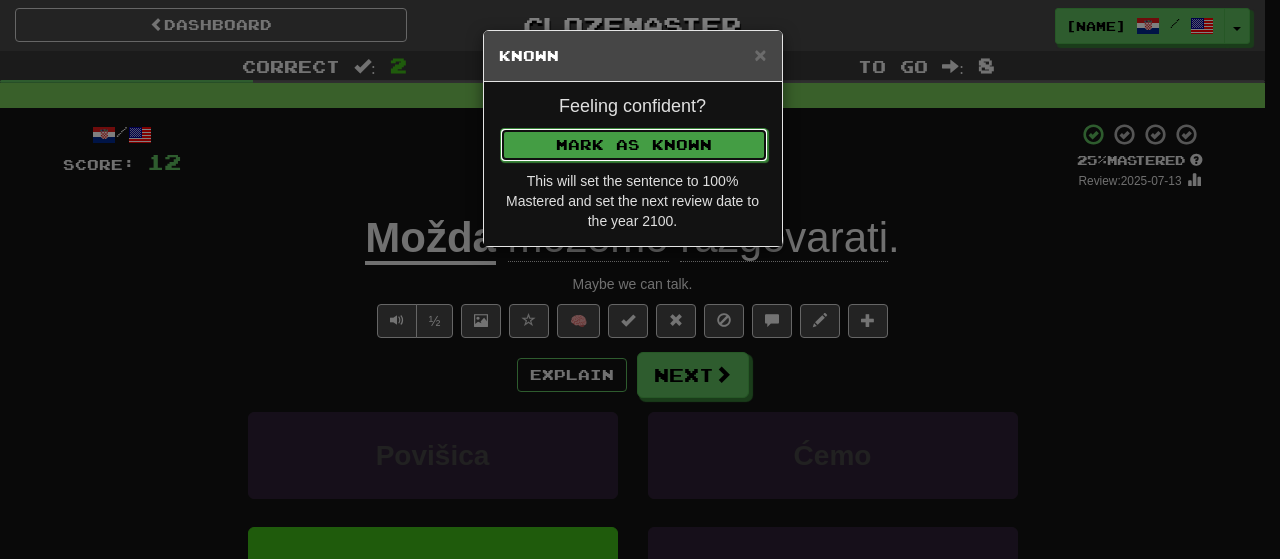 click on "Mark as Known" at bounding box center [634, 145] 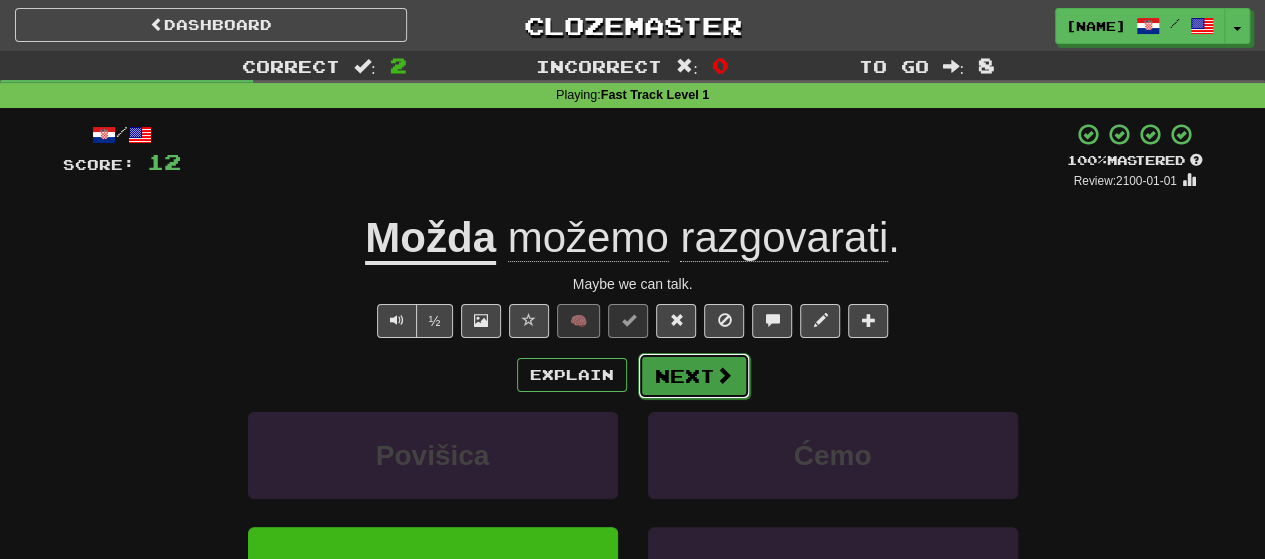click on "Next" at bounding box center [694, 376] 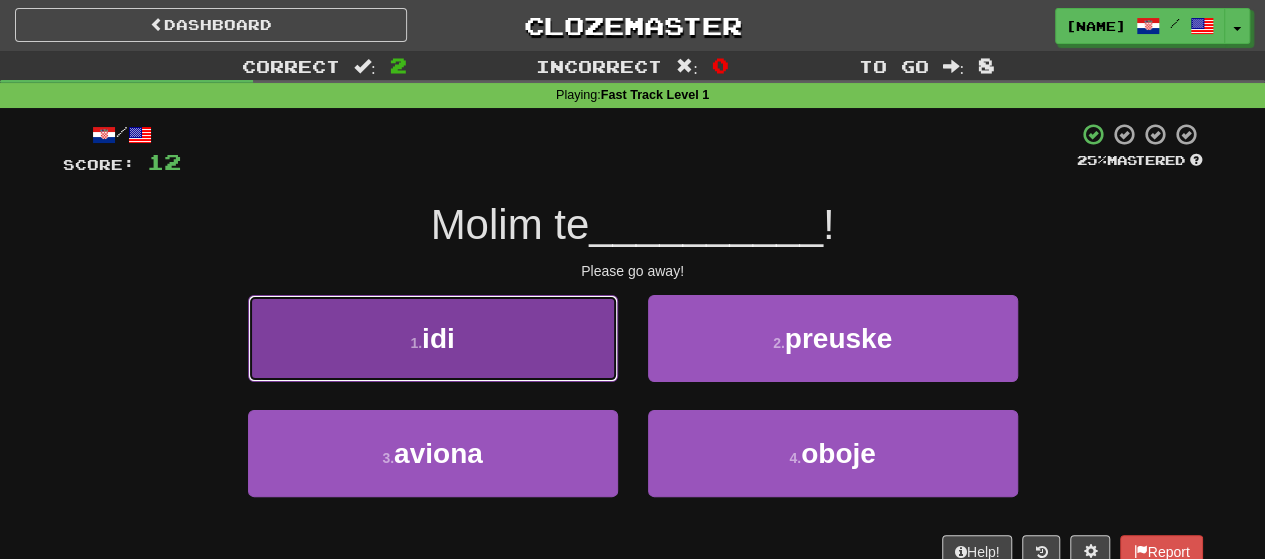 click on "1 .  idi" at bounding box center (433, 338) 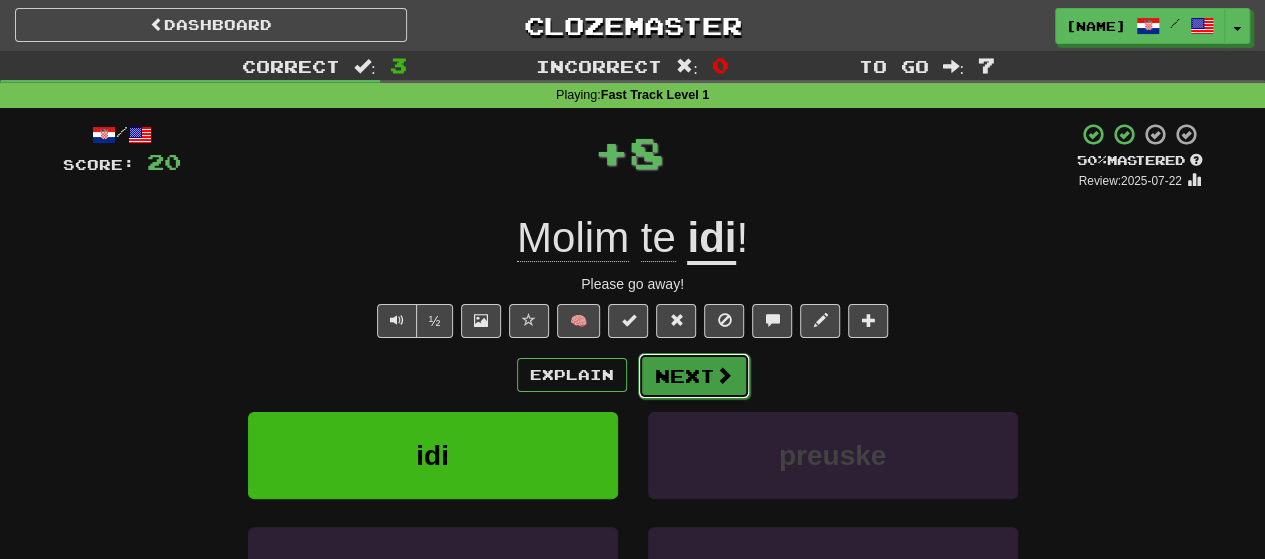 click on "Next" at bounding box center (694, 376) 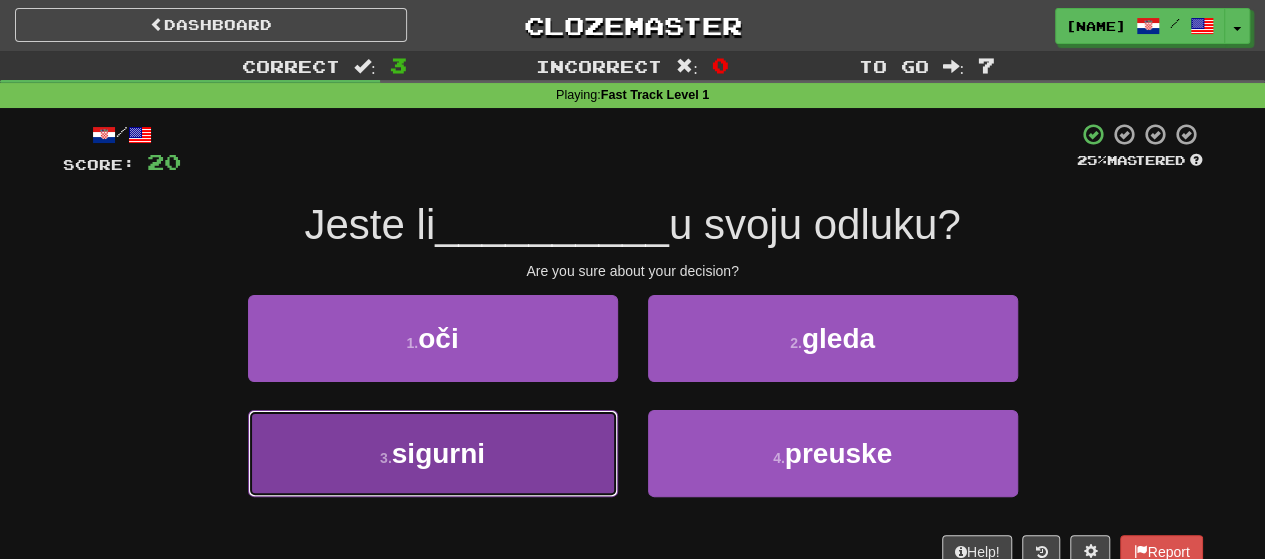 click on "3 .  sigurni" at bounding box center (433, 453) 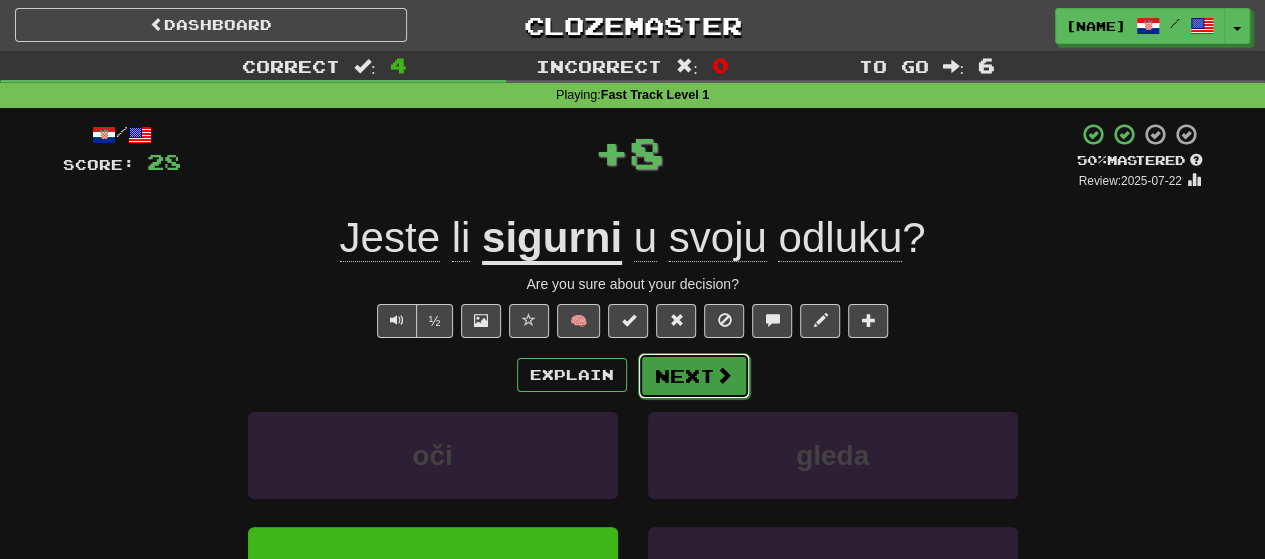 click on "Next" at bounding box center (694, 376) 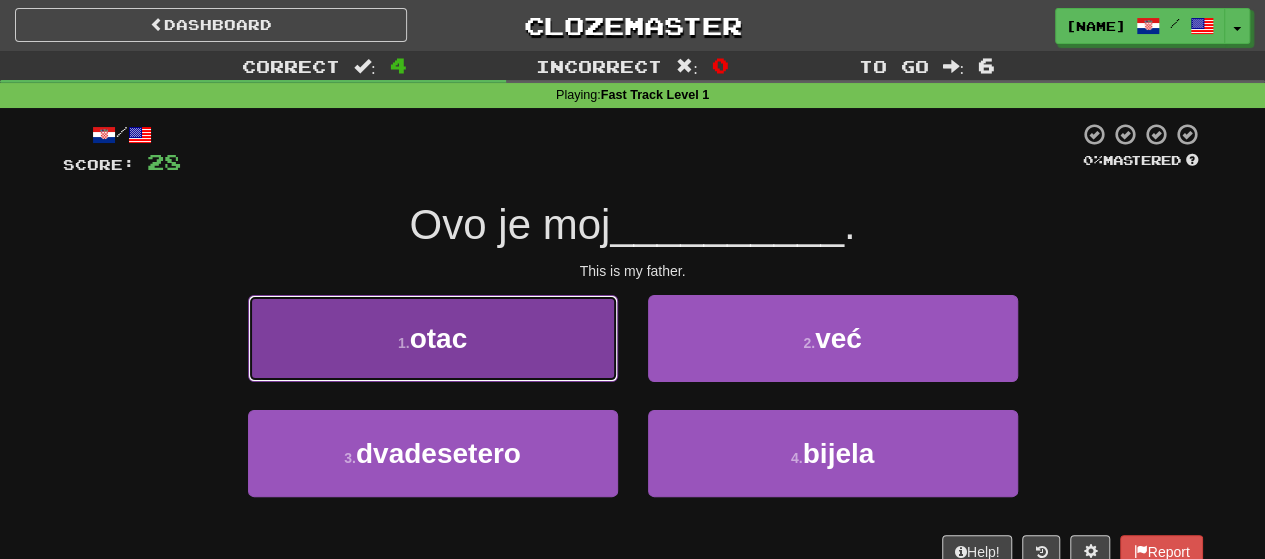 click on "1 .  otac" at bounding box center [433, 338] 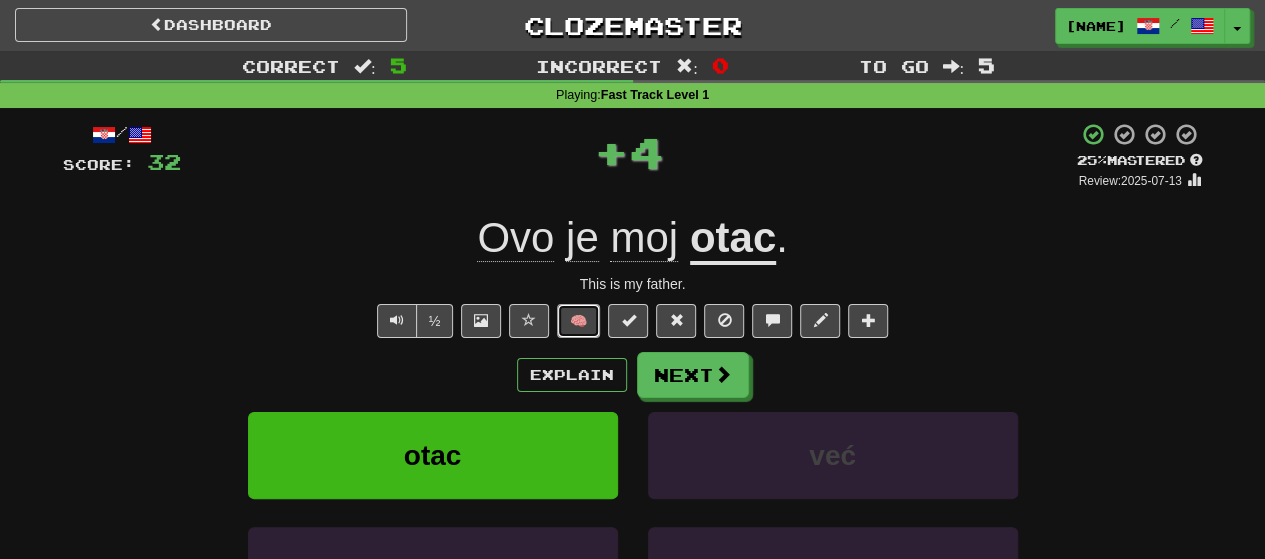 click on "🧠" at bounding box center (578, 321) 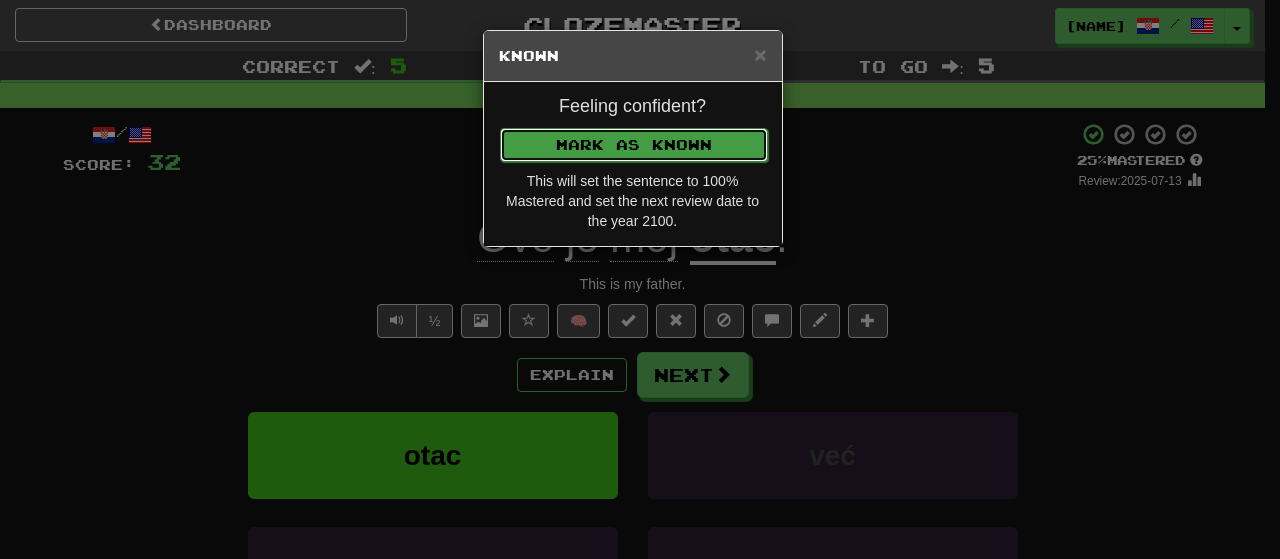 click on "Mark as Known" at bounding box center (634, 145) 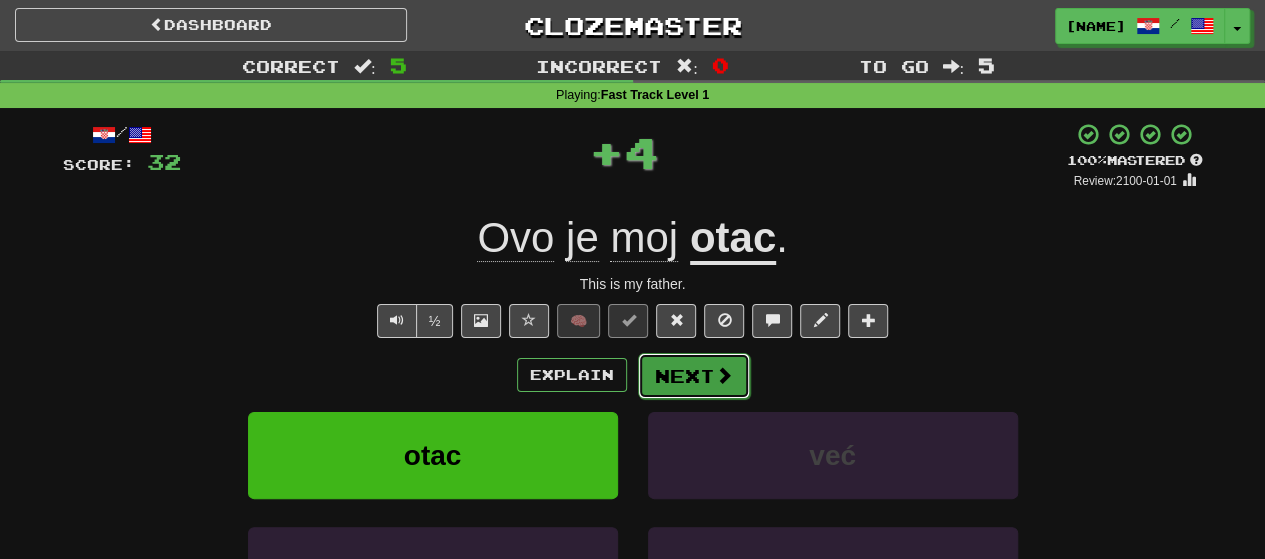 click on "Next" at bounding box center (694, 376) 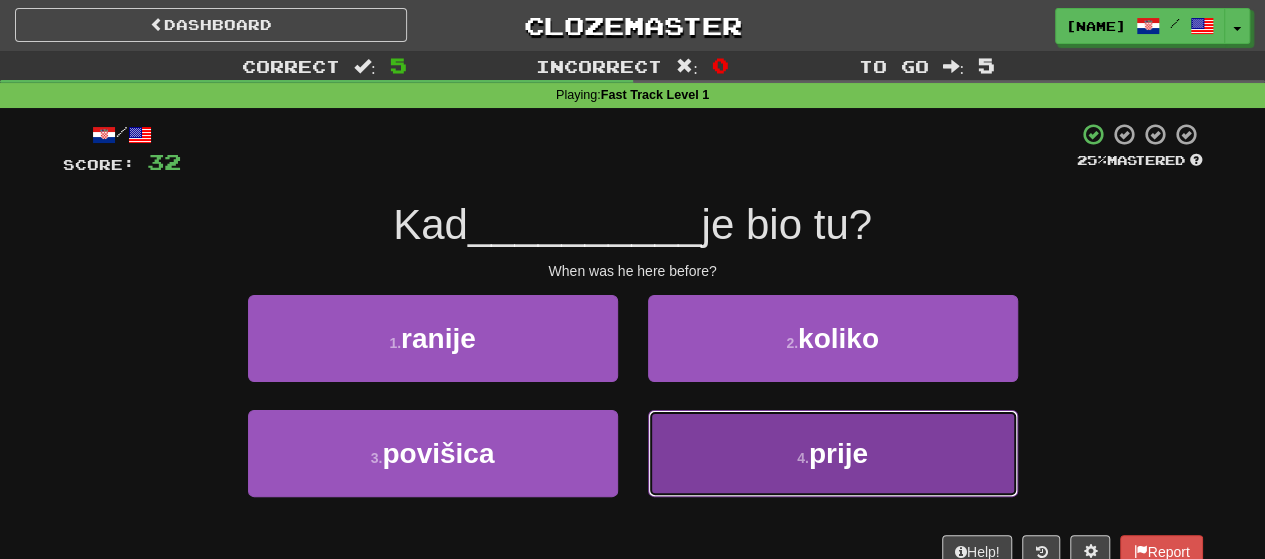 click on "4 .  prije" at bounding box center [833, 453] 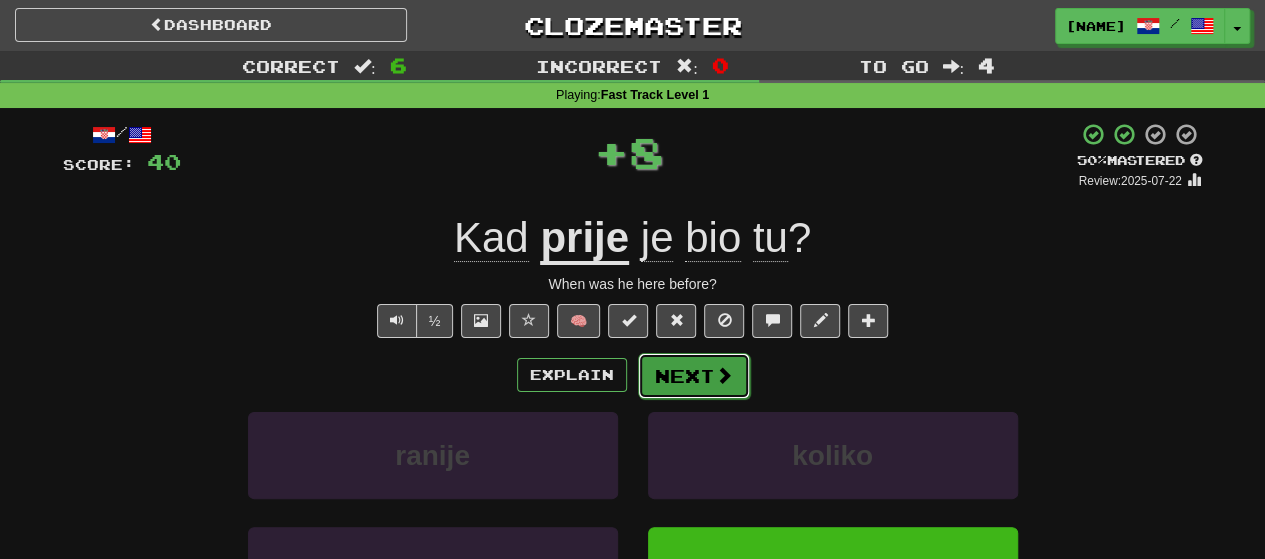 click on "Next" at bounding box center [694, 376] 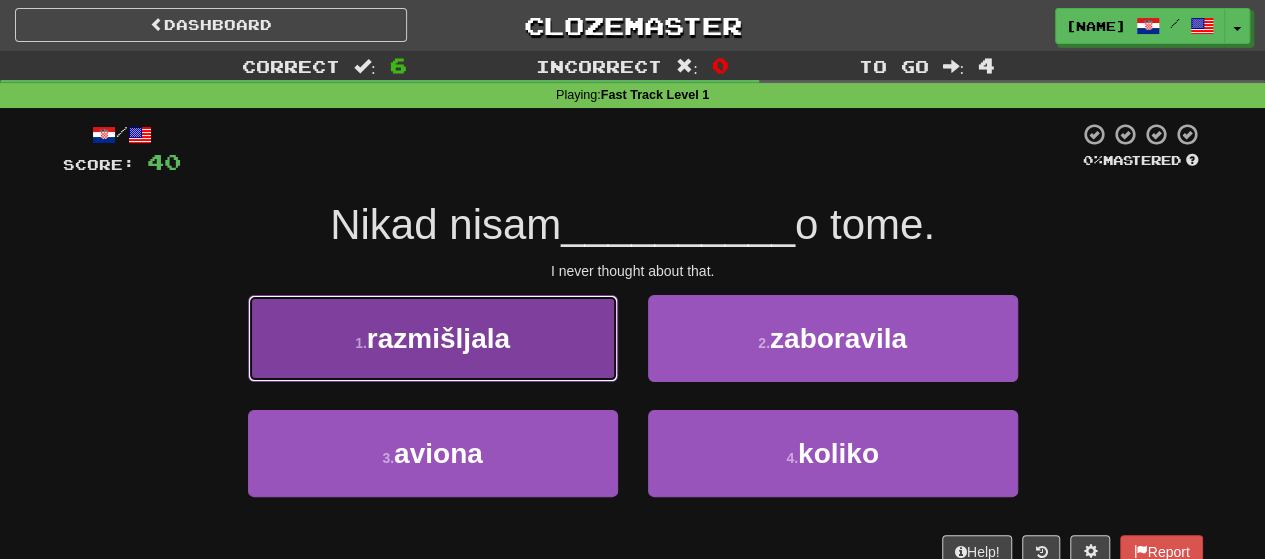 click on "1 .  razmišljala" at bounding box center (433, 338) 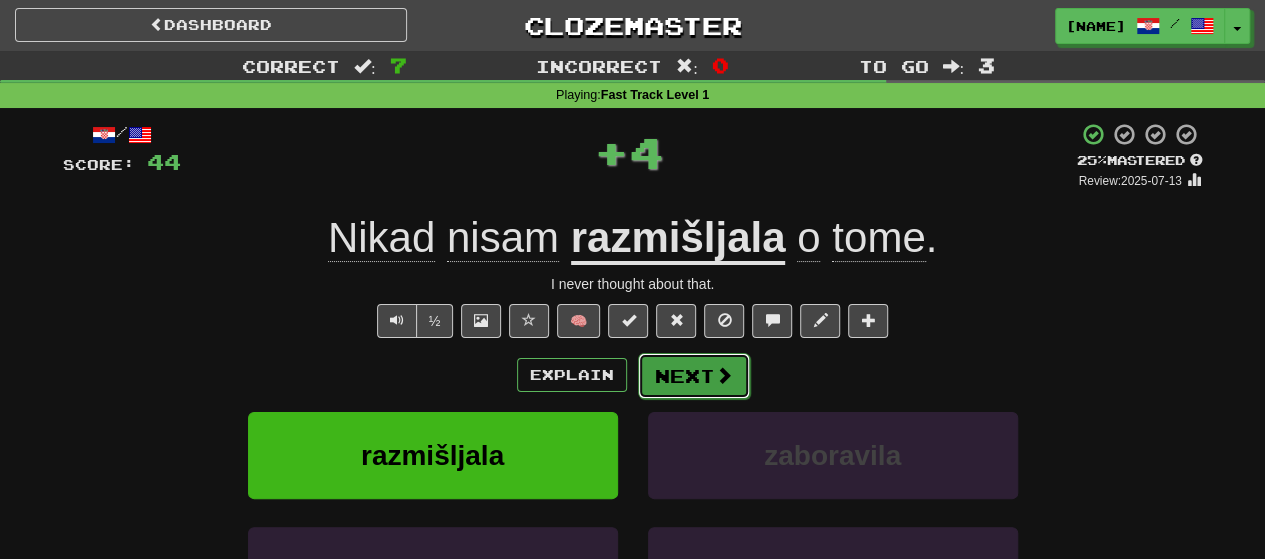 click on "Next" at bounding box center [694, 376] 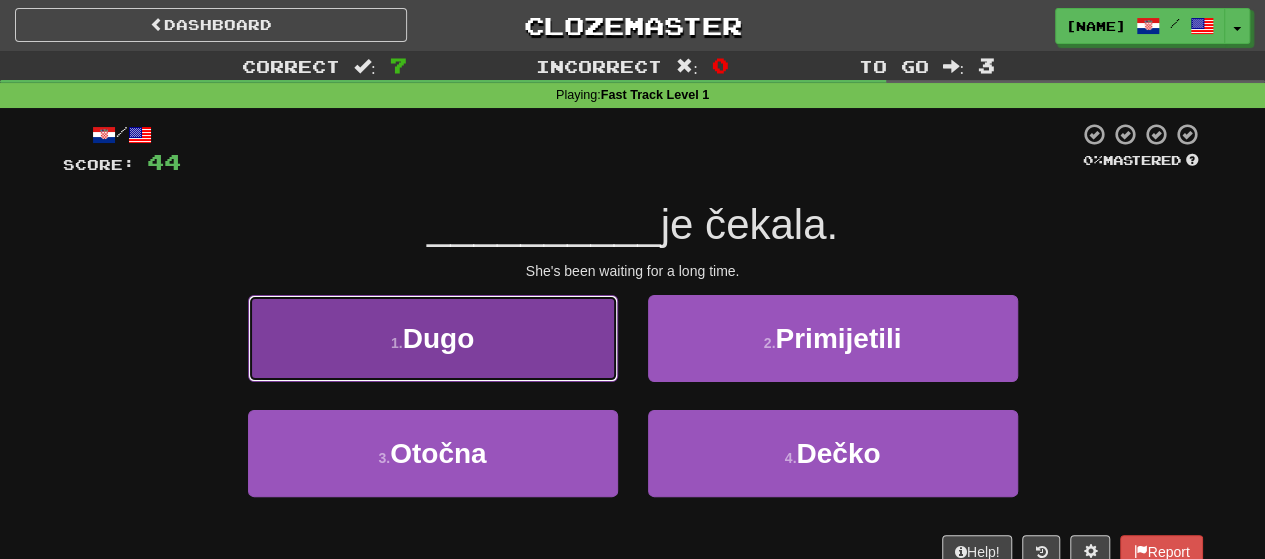 click on "1 .  Dugo" at bounding box center (433, 338) 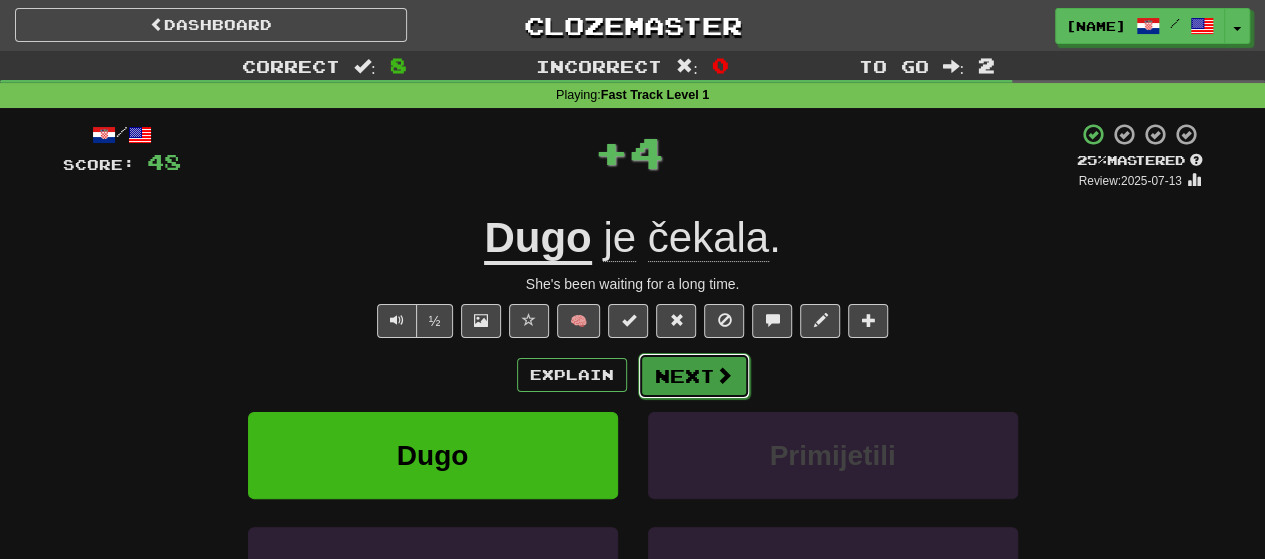 click on "Next" at bounding box center [694, 376] 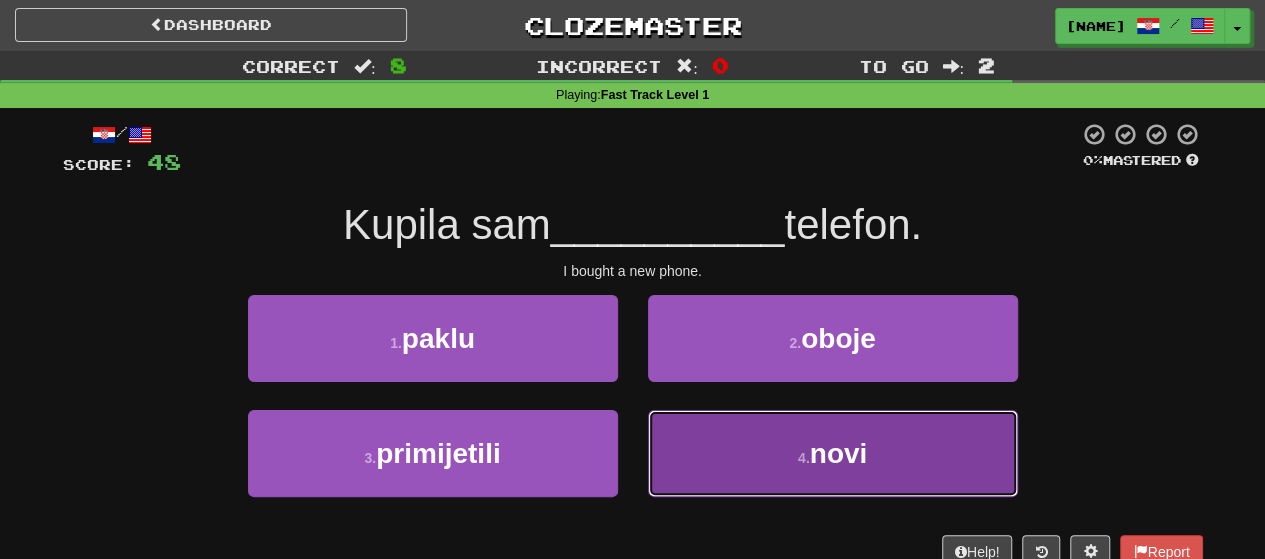 click on "4 .  novi" at bounding box center [833, 453] 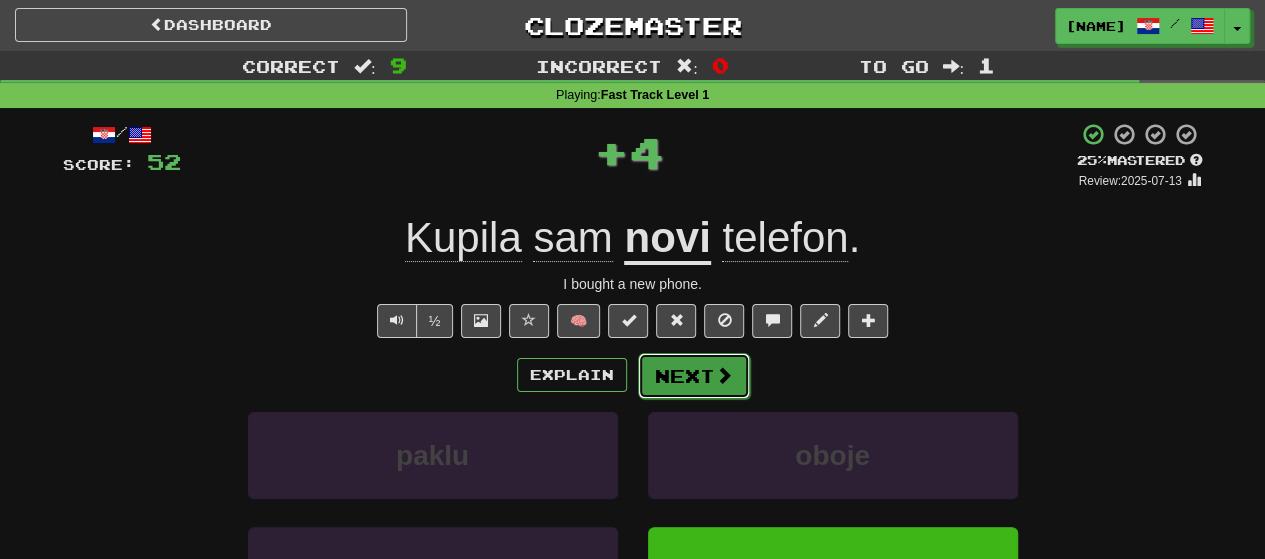 click on "Next" at bounding box center [694, 376] 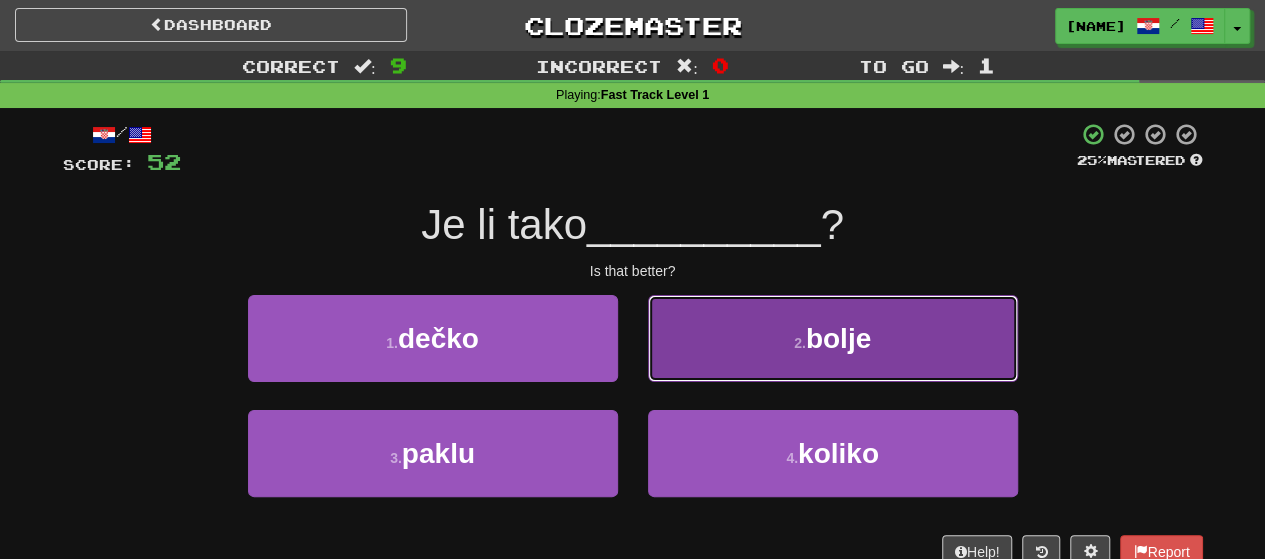 click on "2 .  bolje" at bounding box center (833, 338) 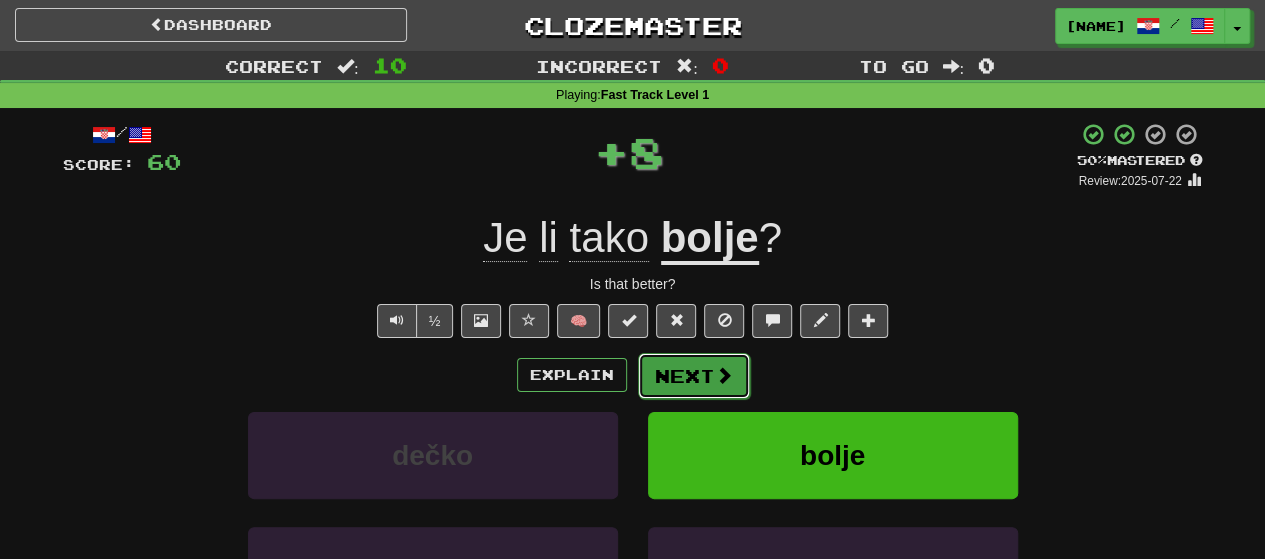 click on "Next" at bounding box center [694, 376] 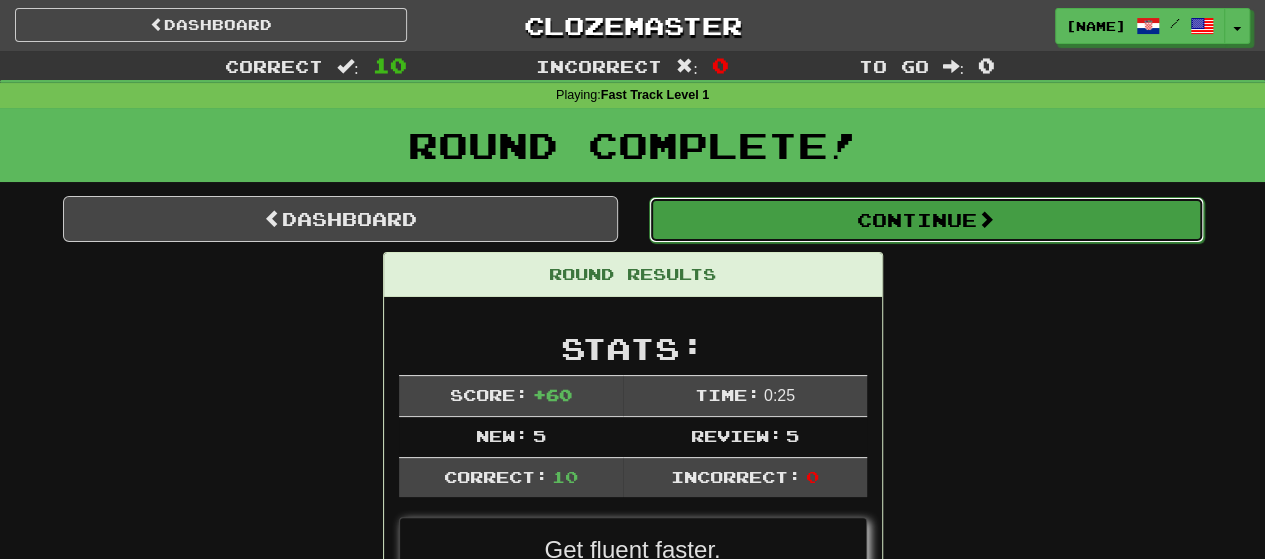 click on "Continue" at bounding box center [926, 220] 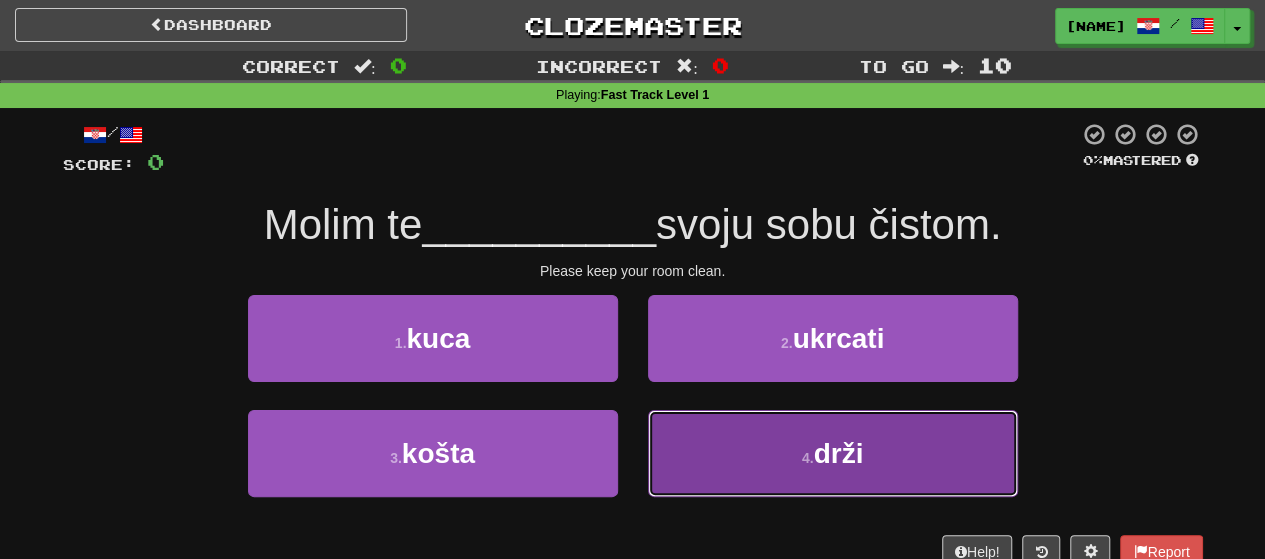 click on "4 .  drži" at bounding box center [833, 453] 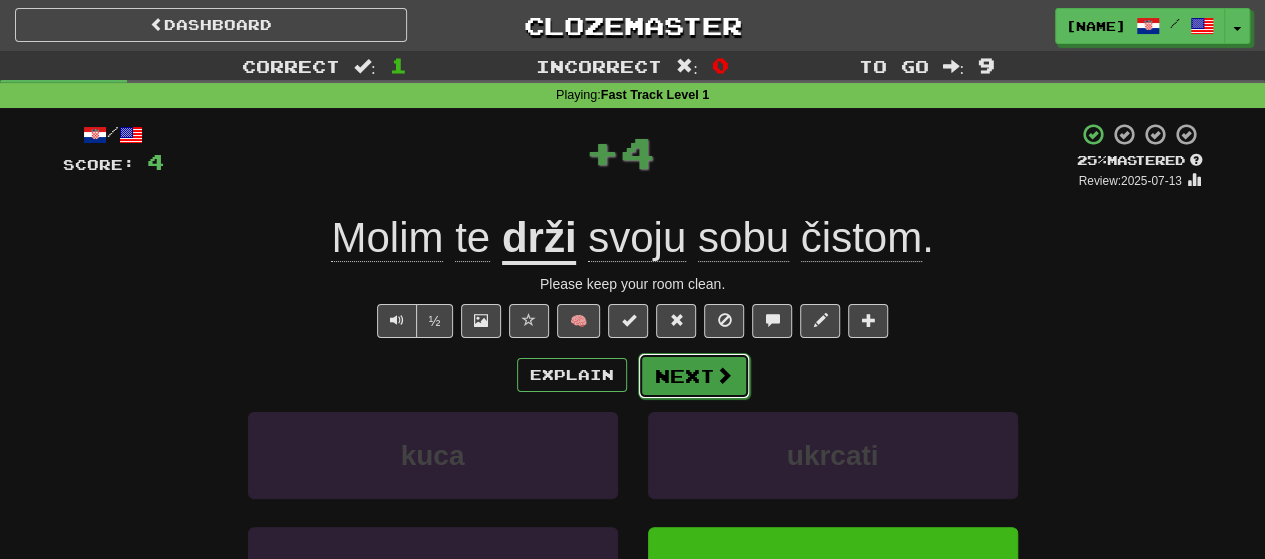click on "Next" at bounding box center [694, 376] 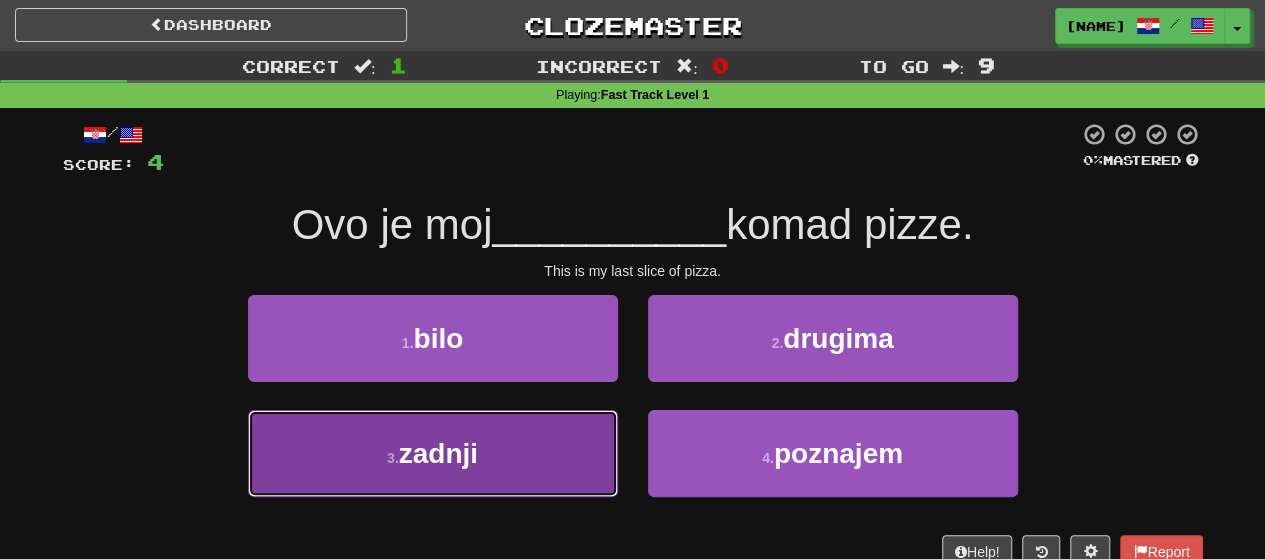 click on "3 .  zadnji" at bounding box center [433, 453] 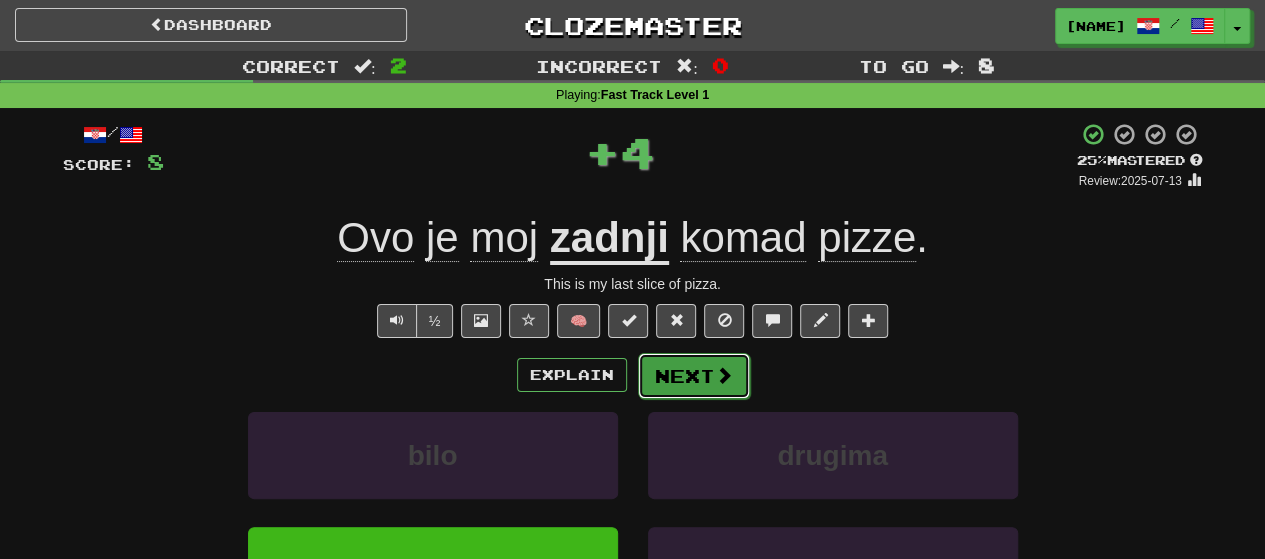 click on "Next" at bounding box center (694, 376) 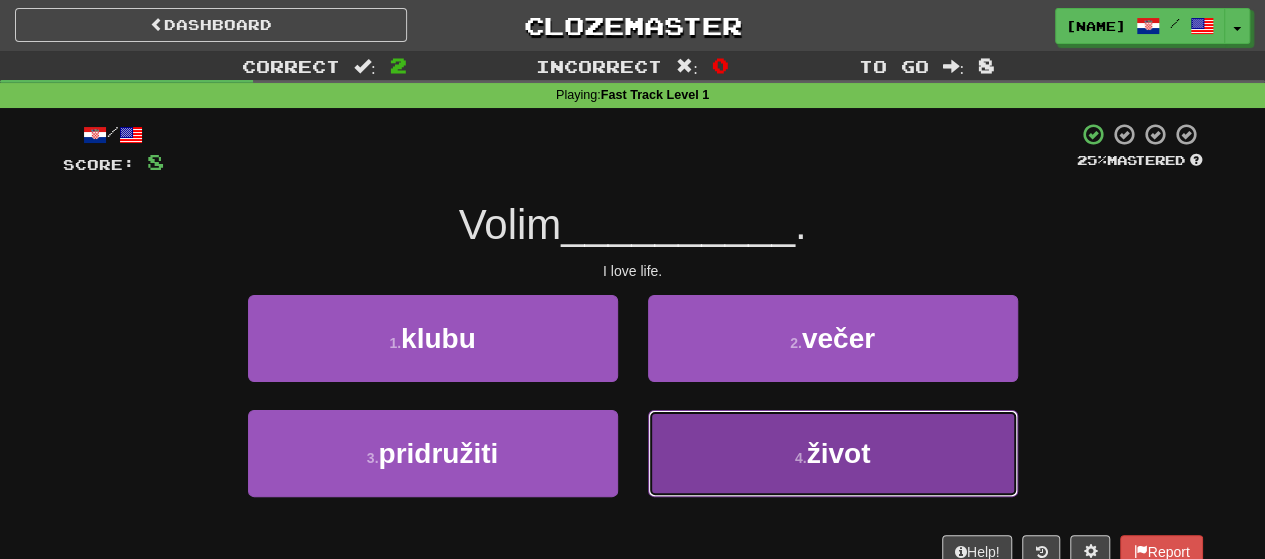 click on "4 .  život" at bounding box center (833, 453) 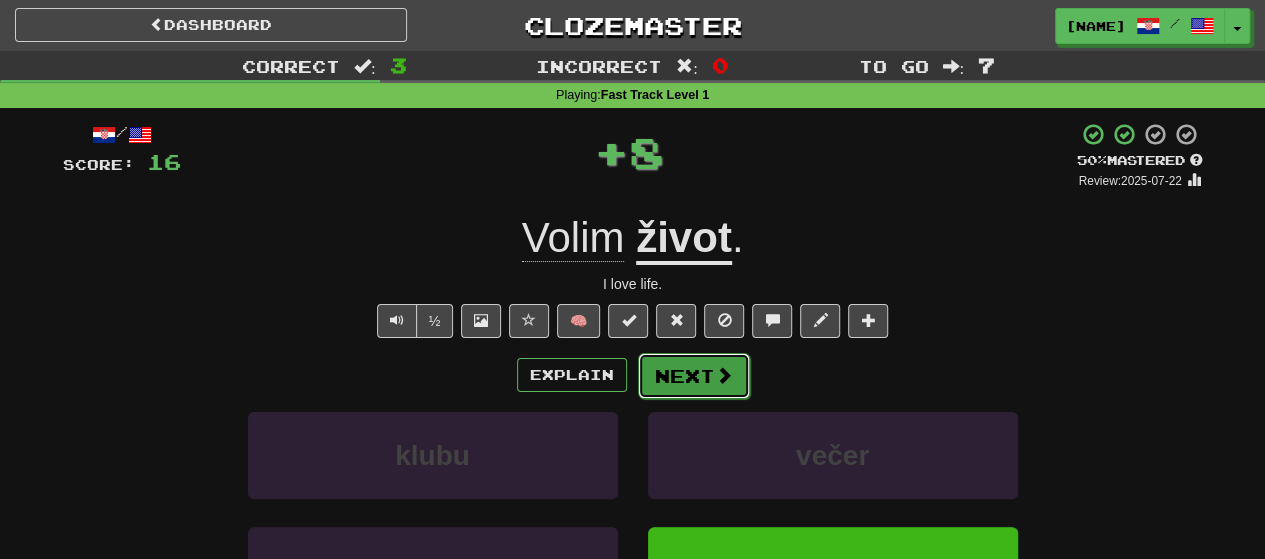 click on "Next" at bounding box center [694, 376] 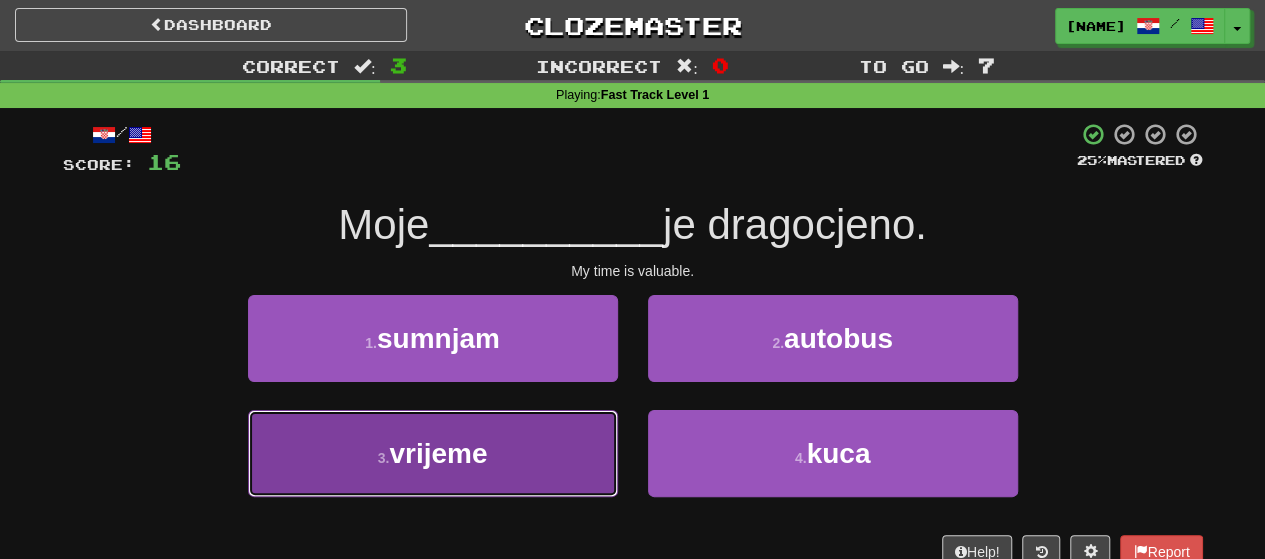click on "3 .  vrijeme" at bounding box center [433, 453] 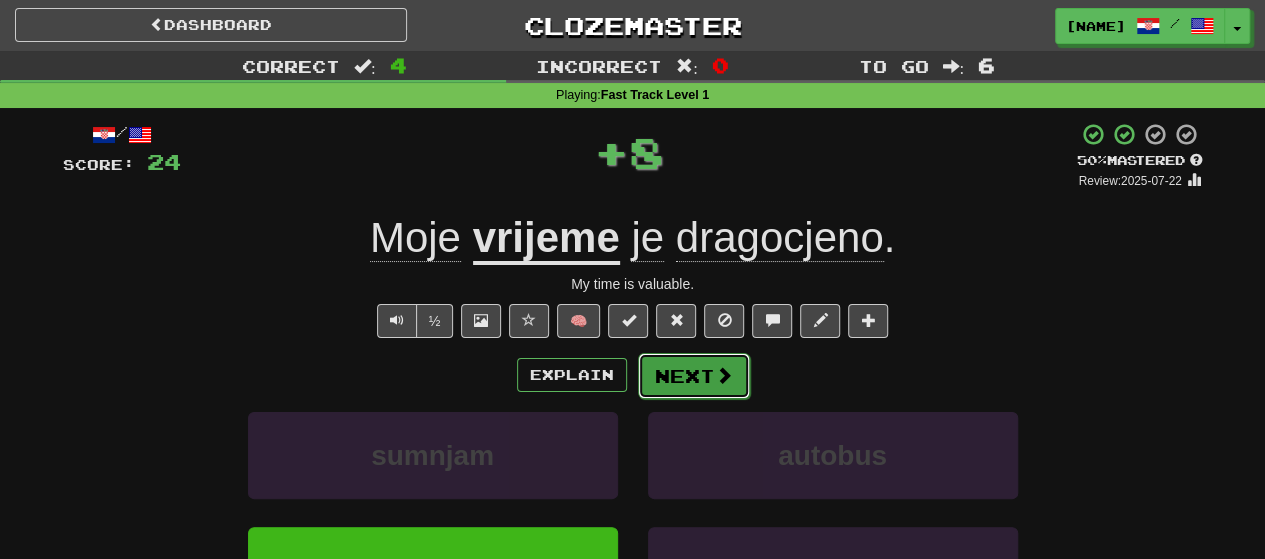 click on "Next" at bounding box center [694, 376] 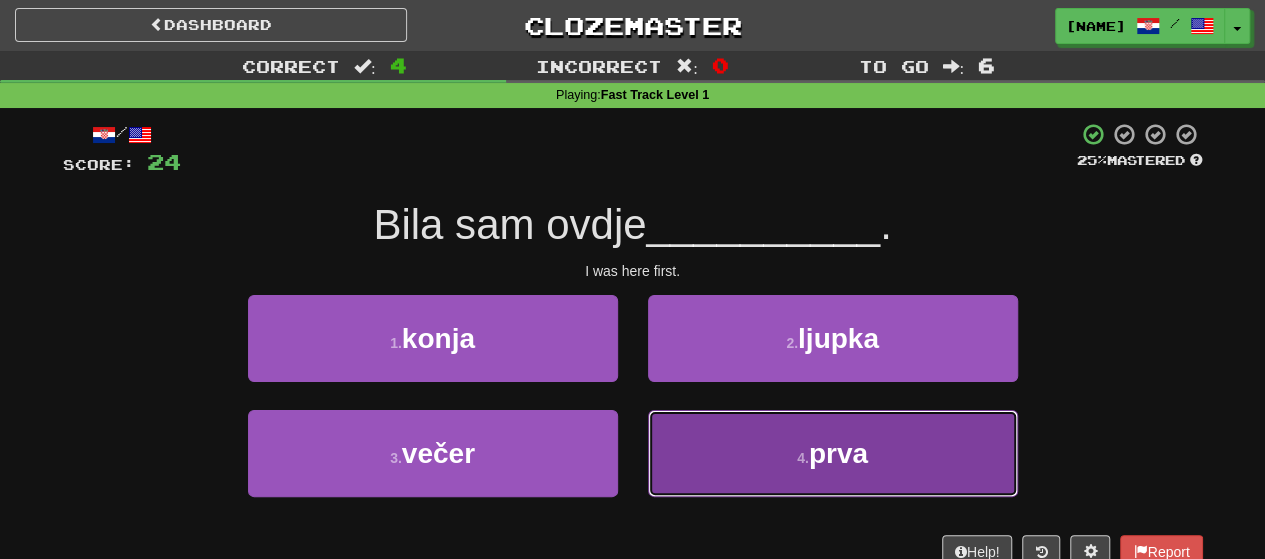 click on "4 .  prva" at bounding box center [833, 453] 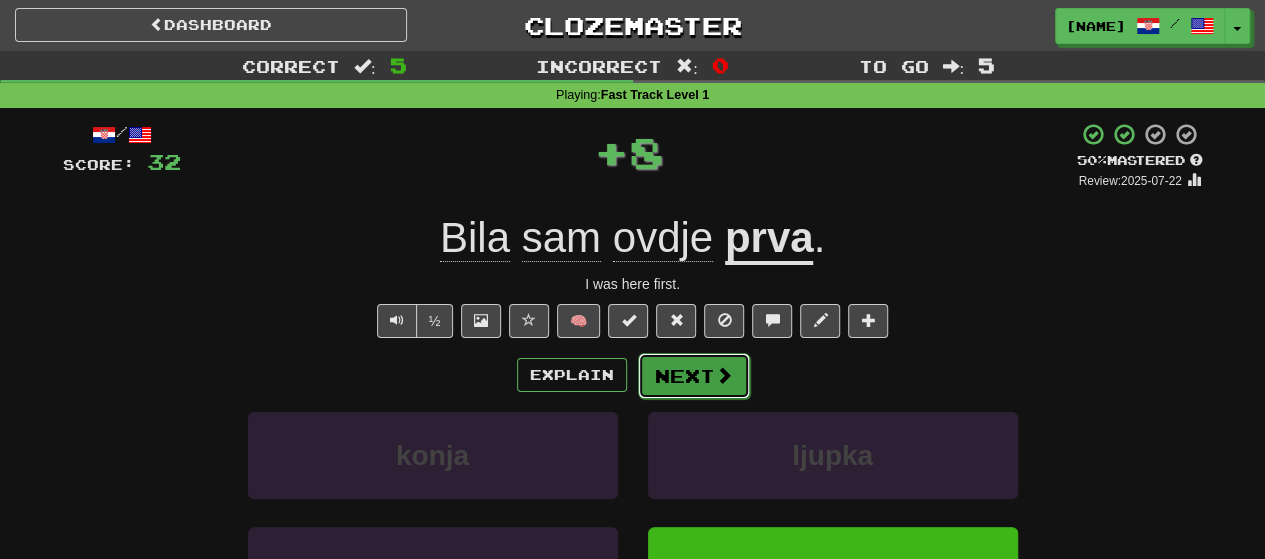 click on "Next" at bounding box center (694, 376) 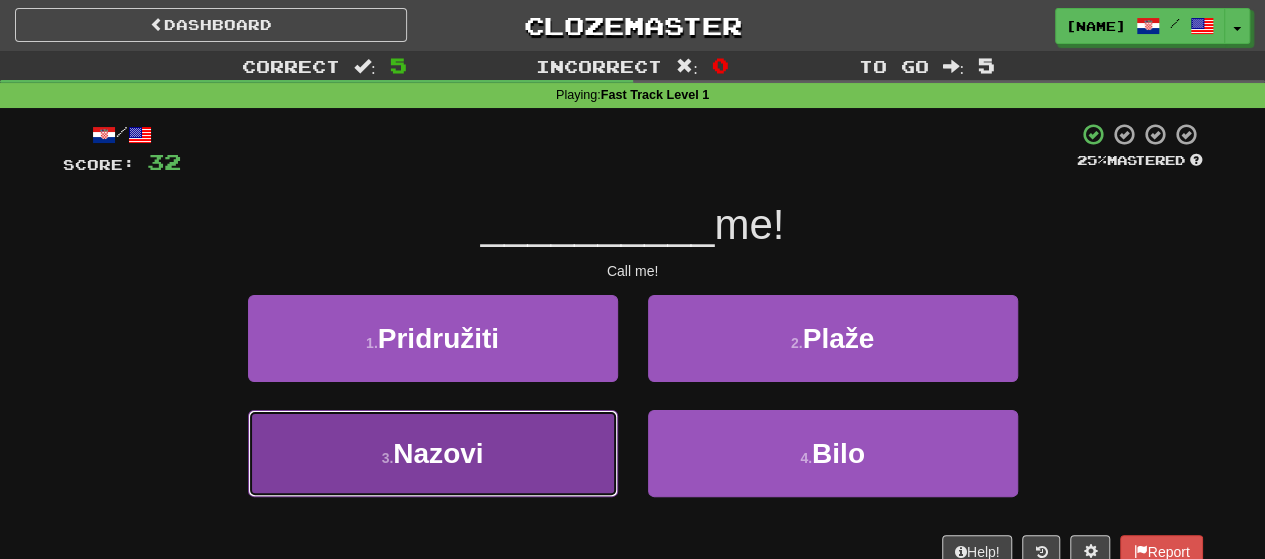 click on "3 .  Nazovi" at bounding box center (433, 453) 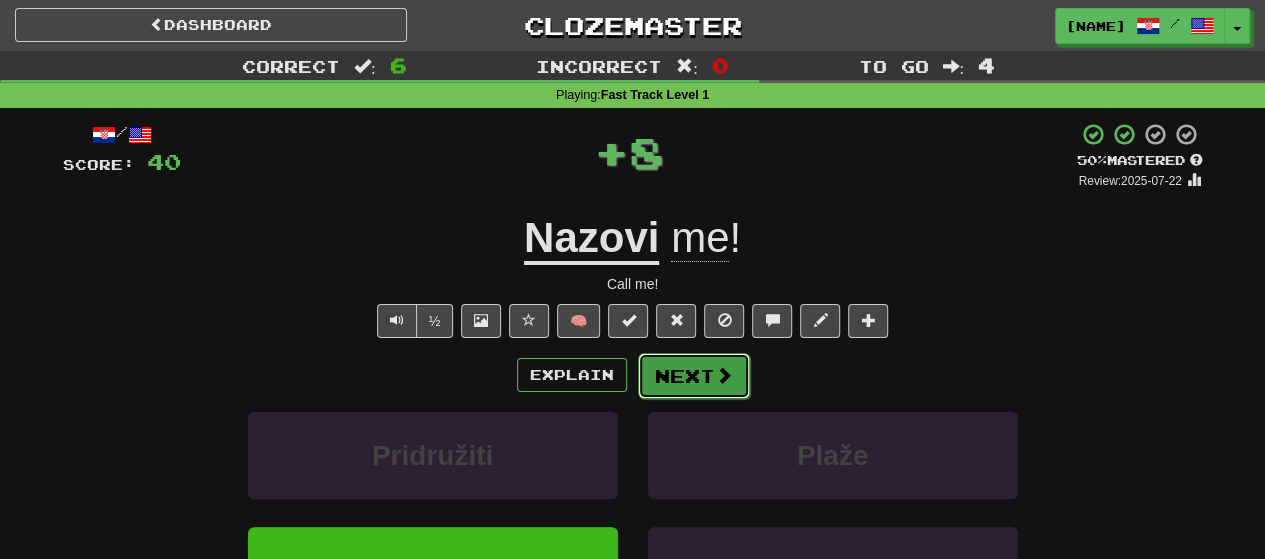 click on "Next" at bounding box center [694, 376] 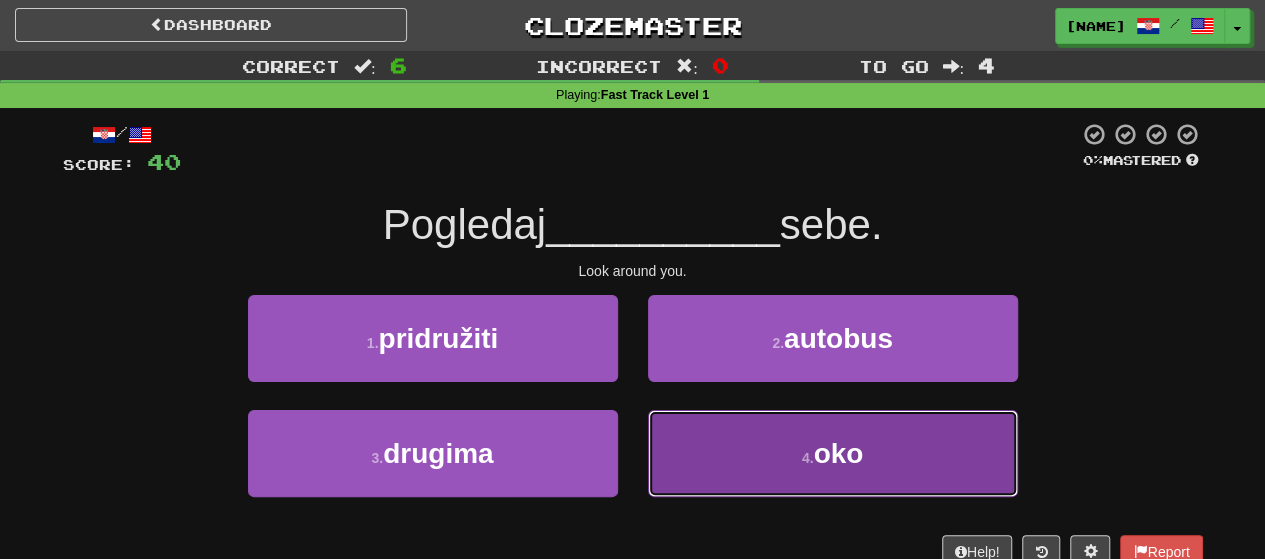 click on "4 .  oko" at bounding box center [833, 453] 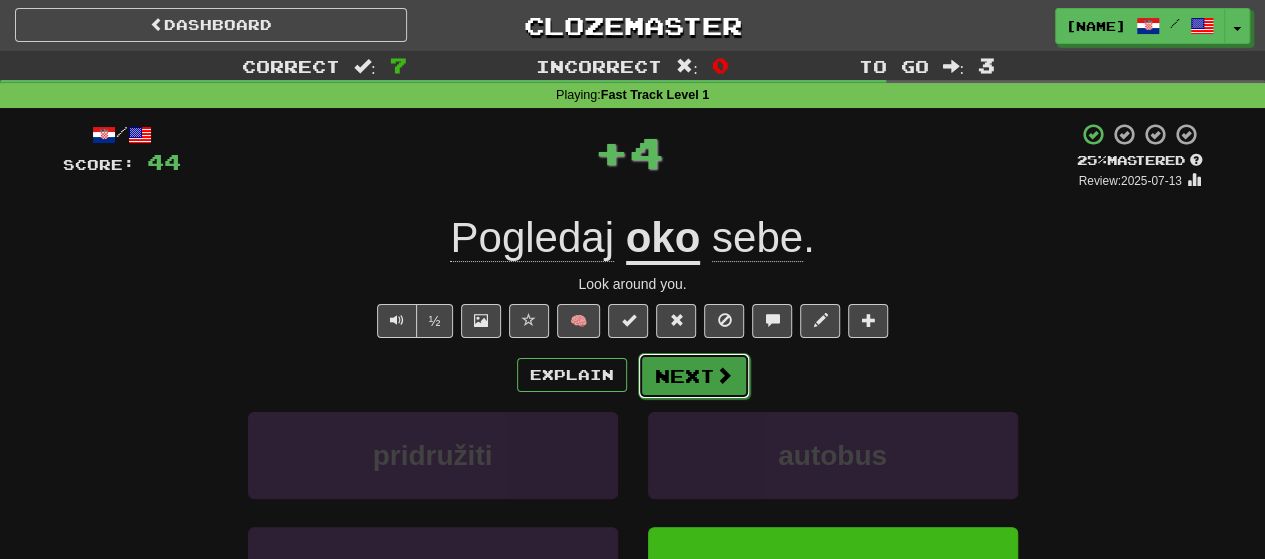 click on "Next" at bounding box center [694, 376] 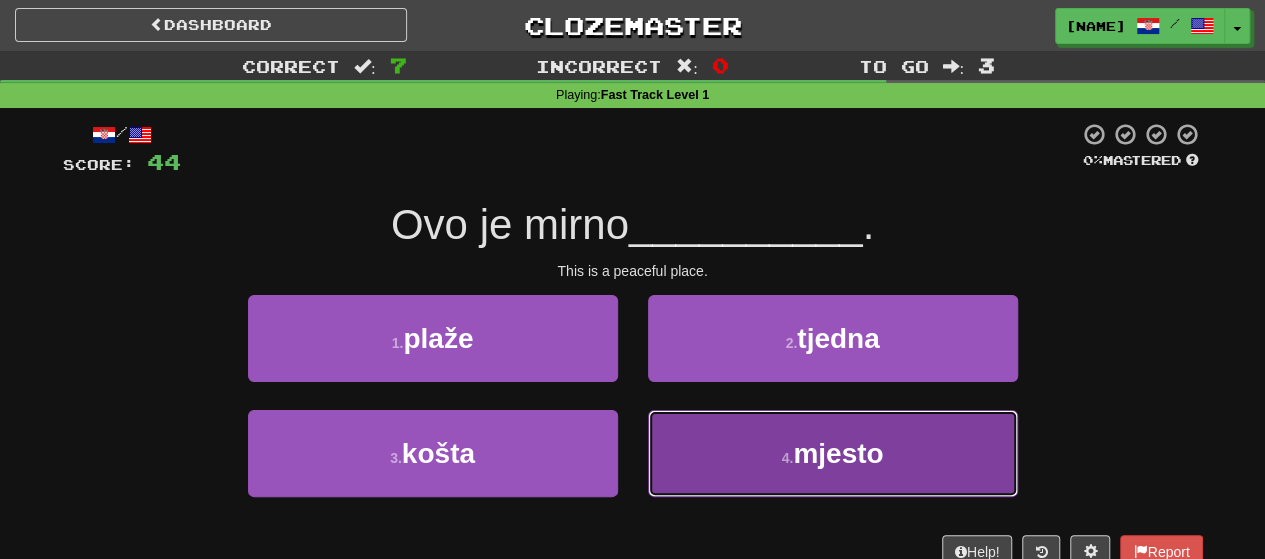 click on "4 .  mjesto" at bounding box center [833, 453] 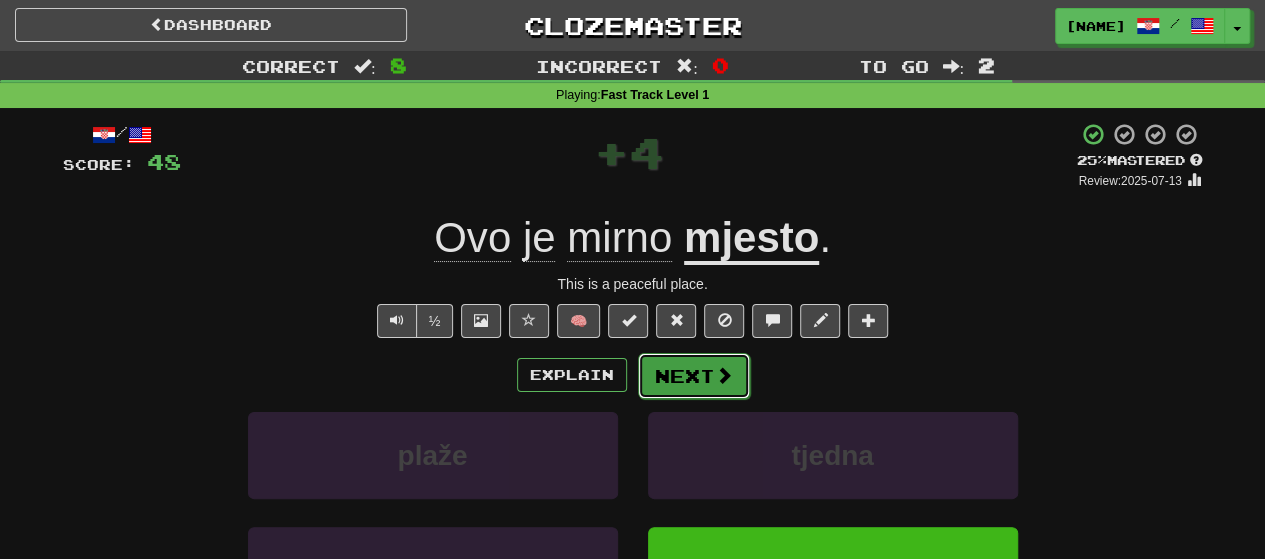 click on "Next" at bounding box center [694, 376] 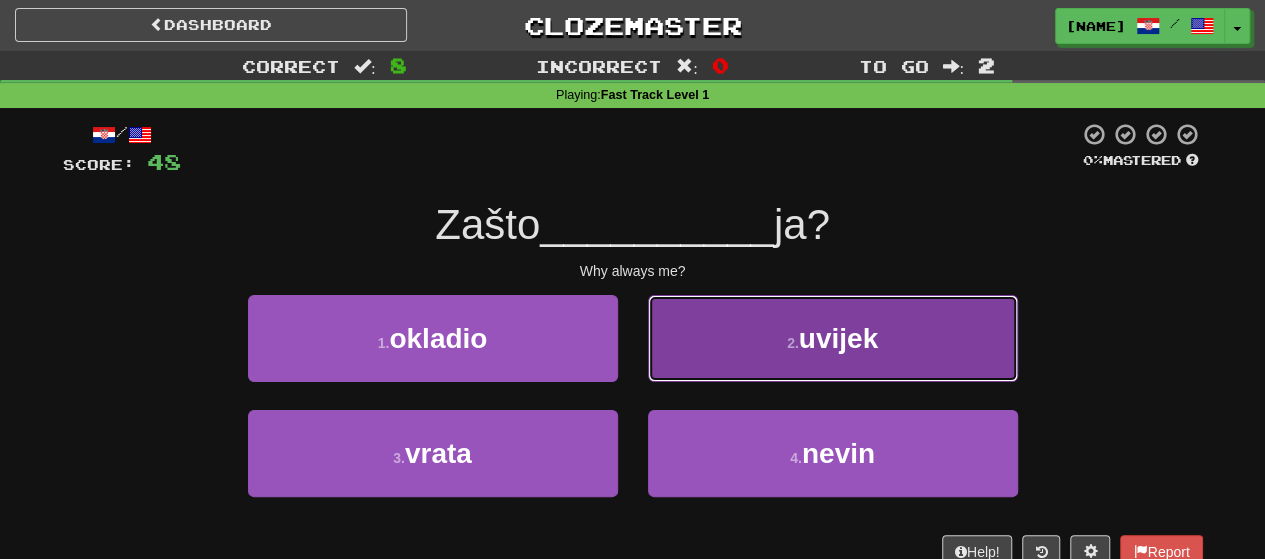 click on "2 .  uvijek" at bounding box center (833, 338) 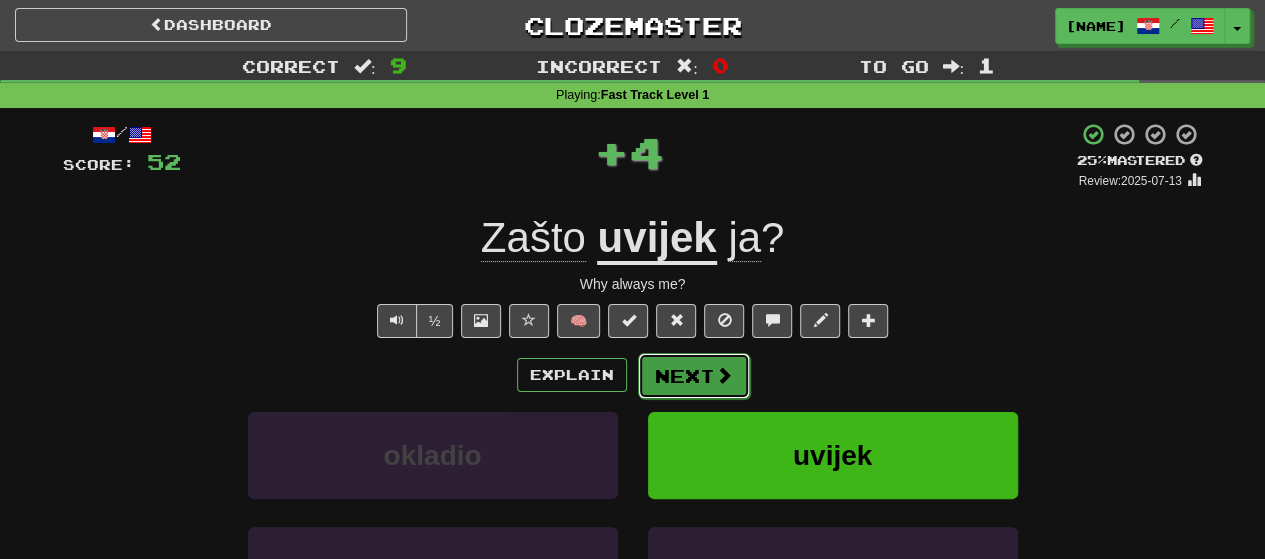 click on "Next" at bounding box center [694, 376] 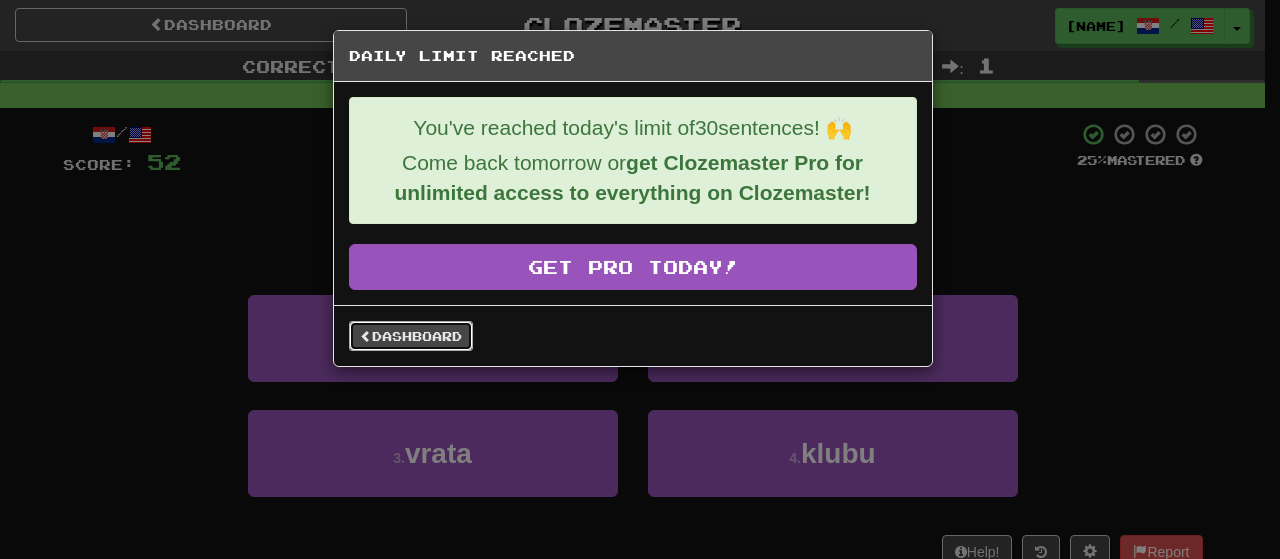 click on "Dashboard" at bounding box center [411, 336] 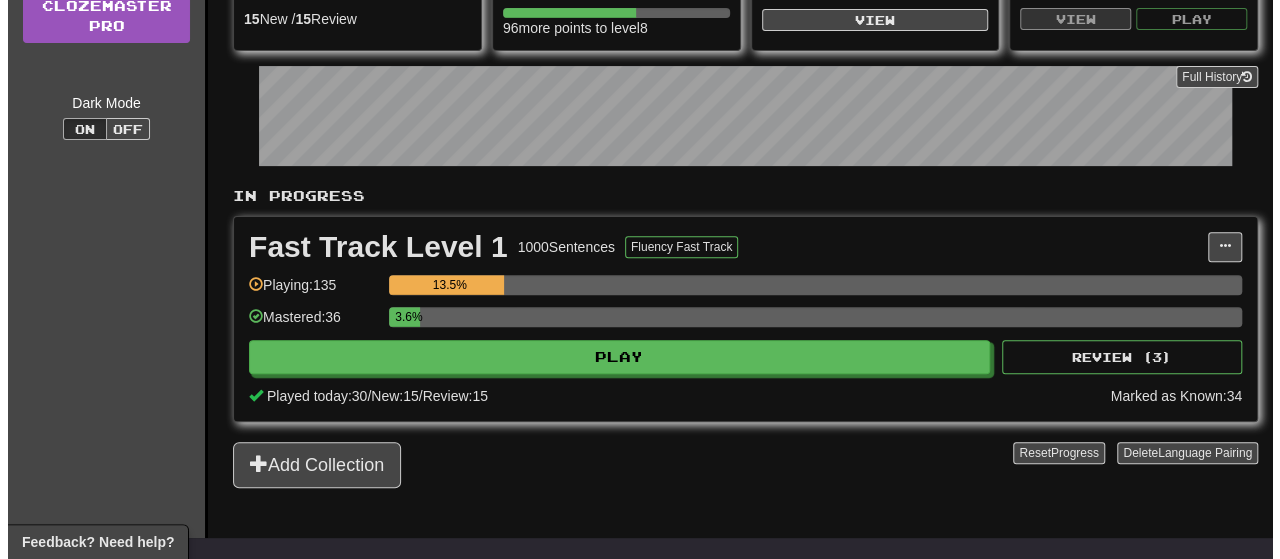 scroll, scrollTop: 246, scrollLeft: 0, axis: vertical 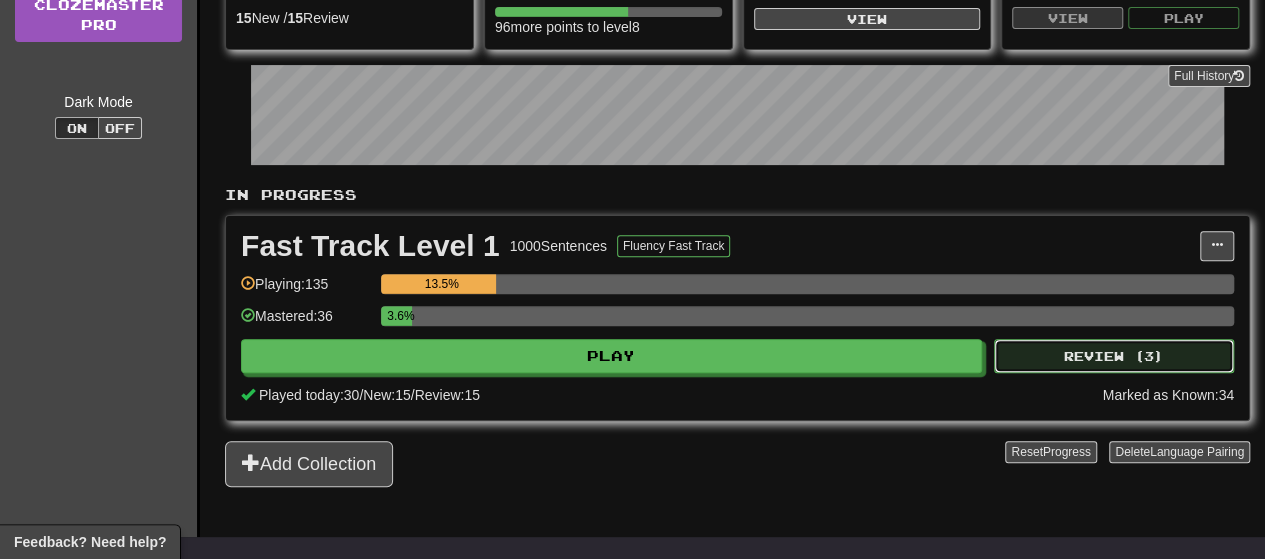 click on "Review ( 3 )" at bounding box center (1114, 356) 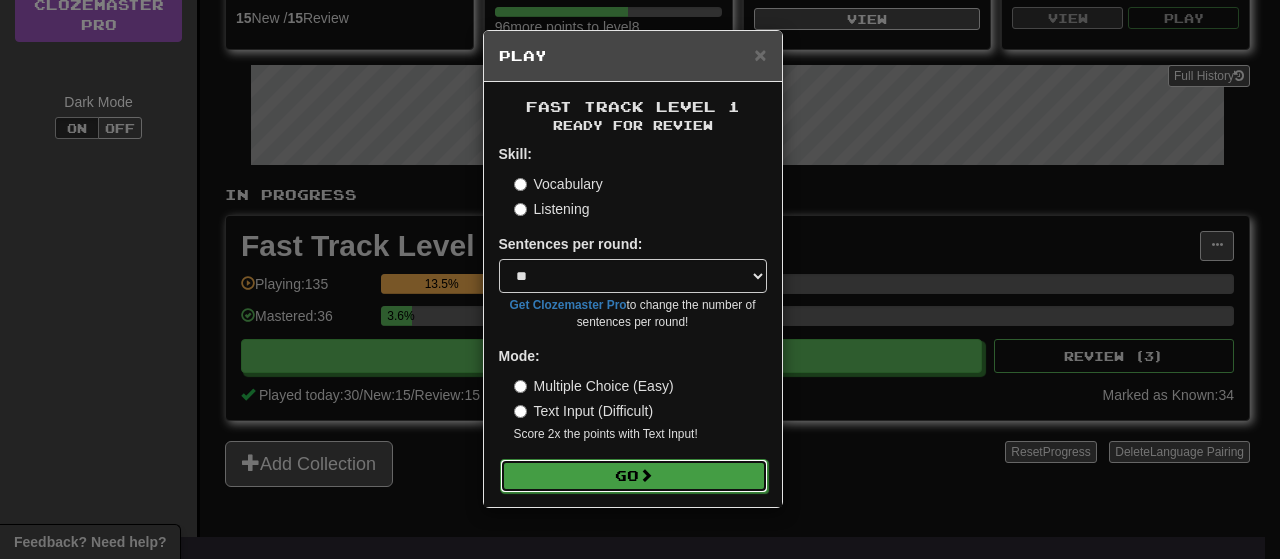 click on "Go" at bounding box center [634, 476] 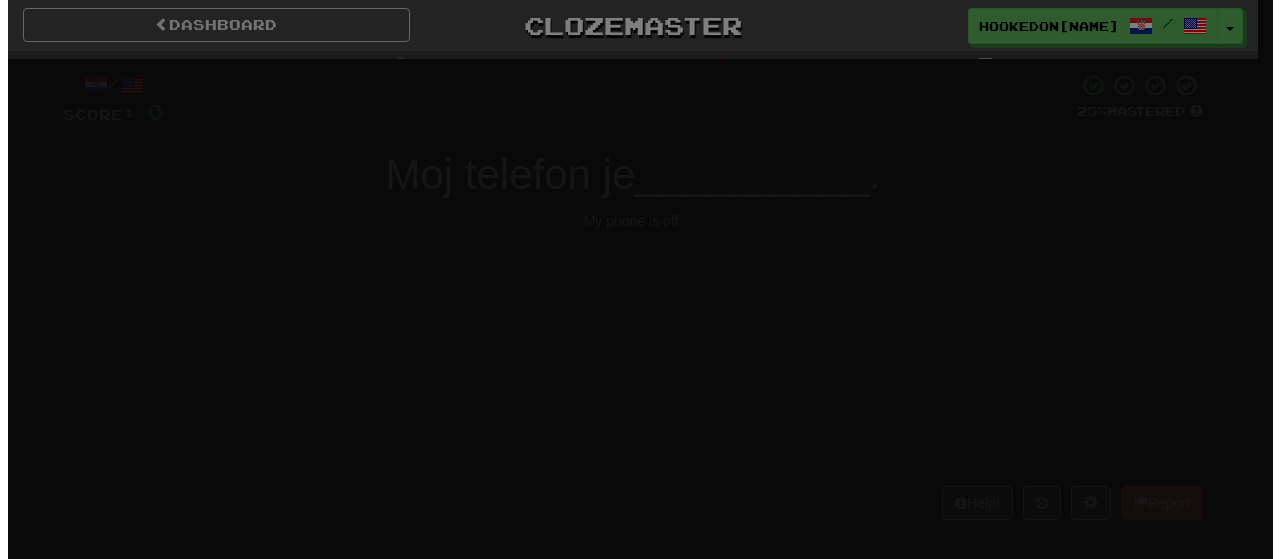 scroll, scrollTop: 0, scrollLeft: 0, axis: both 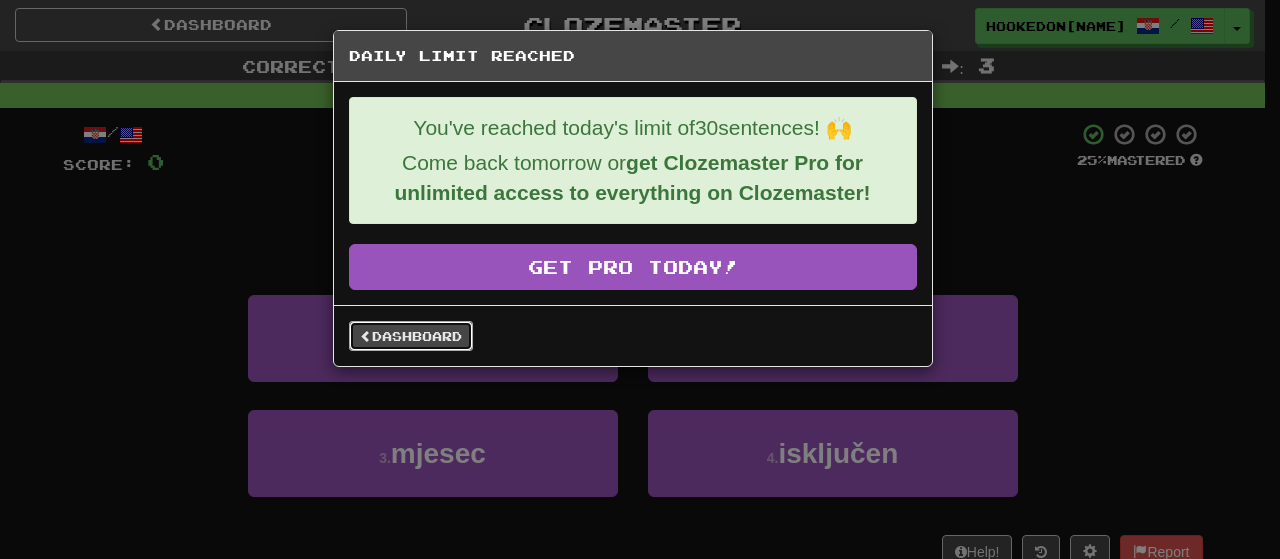 click on "Dashboard" at bounding box center [411, 336] 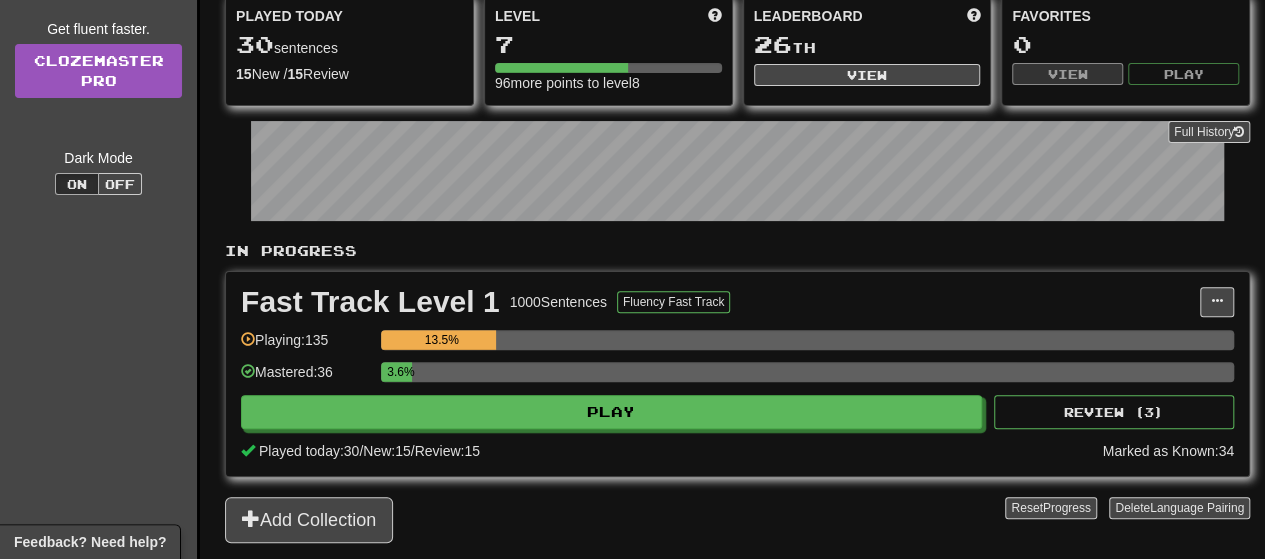 scroll, scrollTop: 192, scrollLeft: 0, axis: vertical 